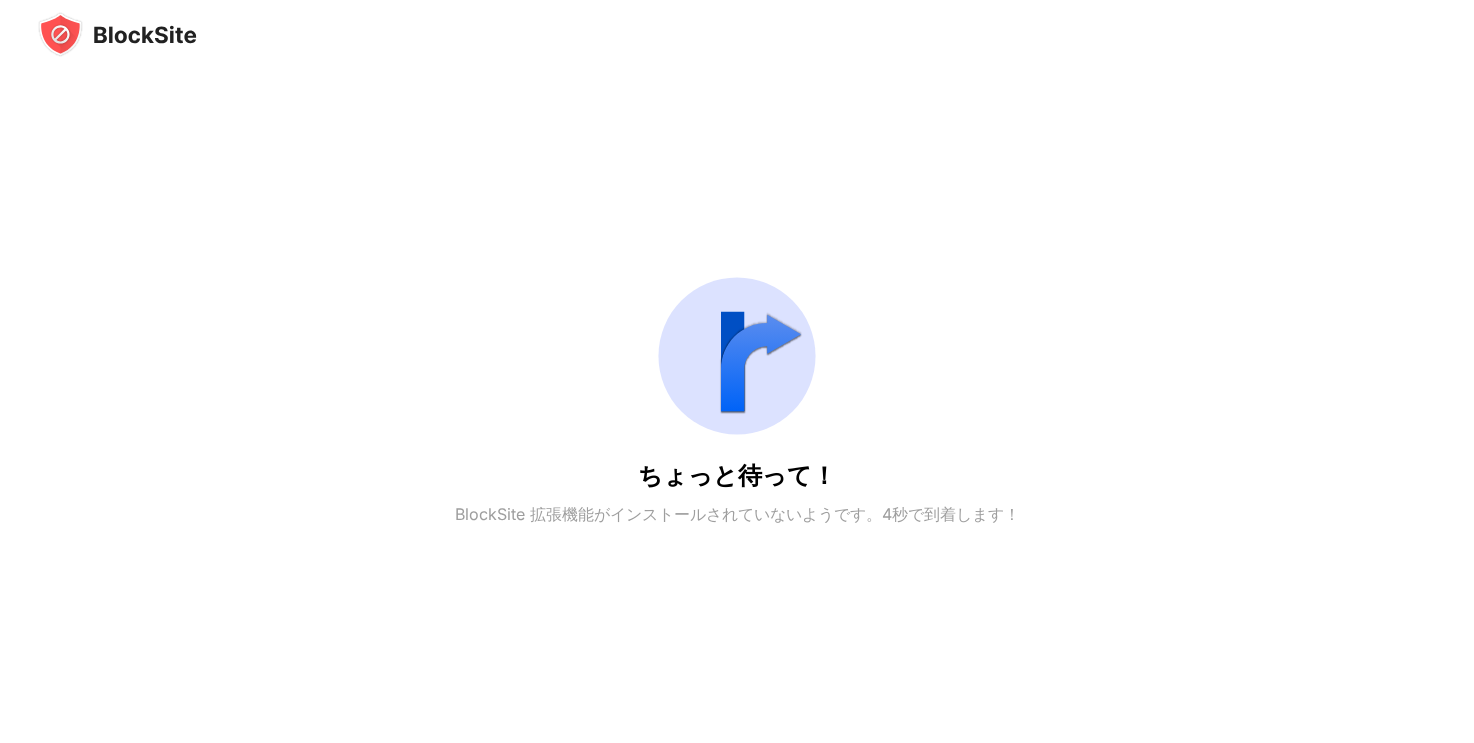 scroll, scrollTop: 0, scrollLeft: 0, axis: both 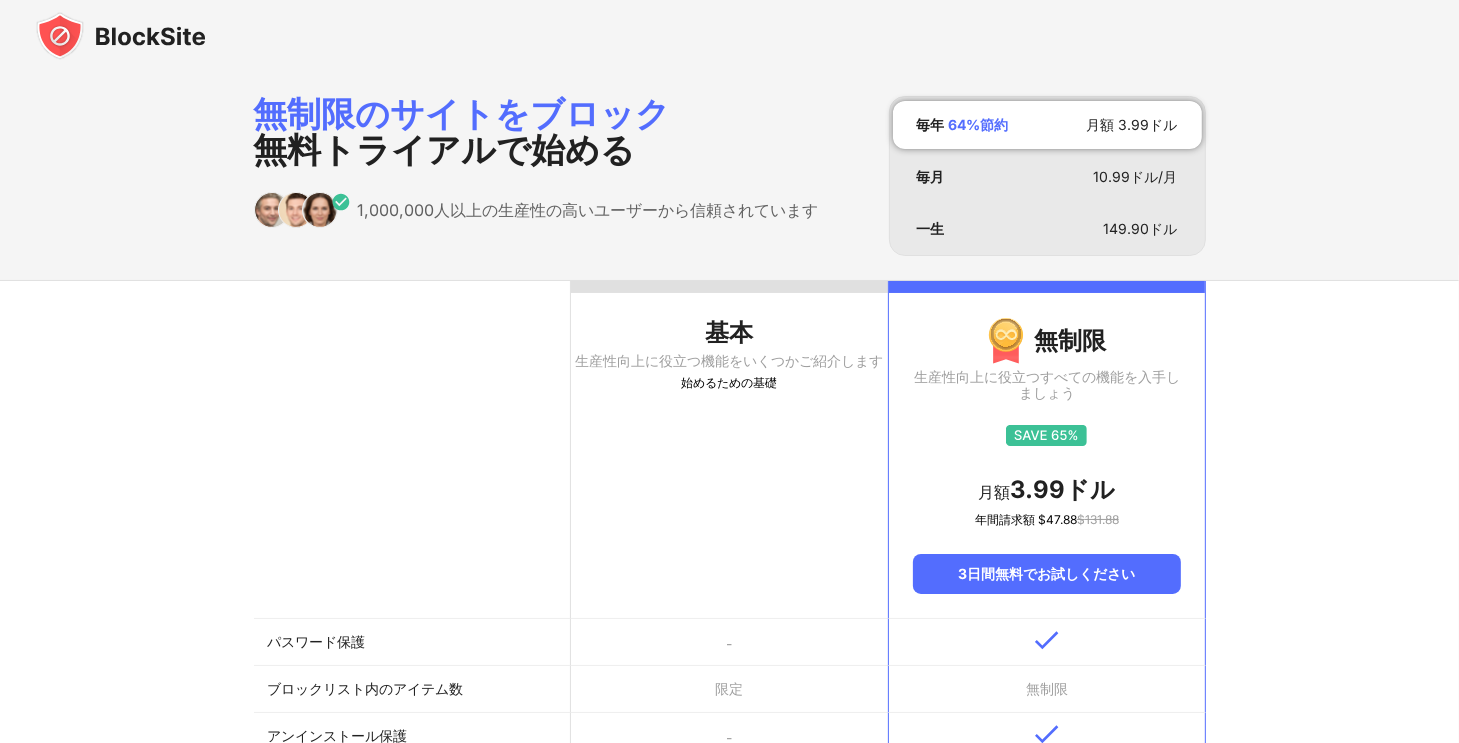click at bounding box center (121, 36) 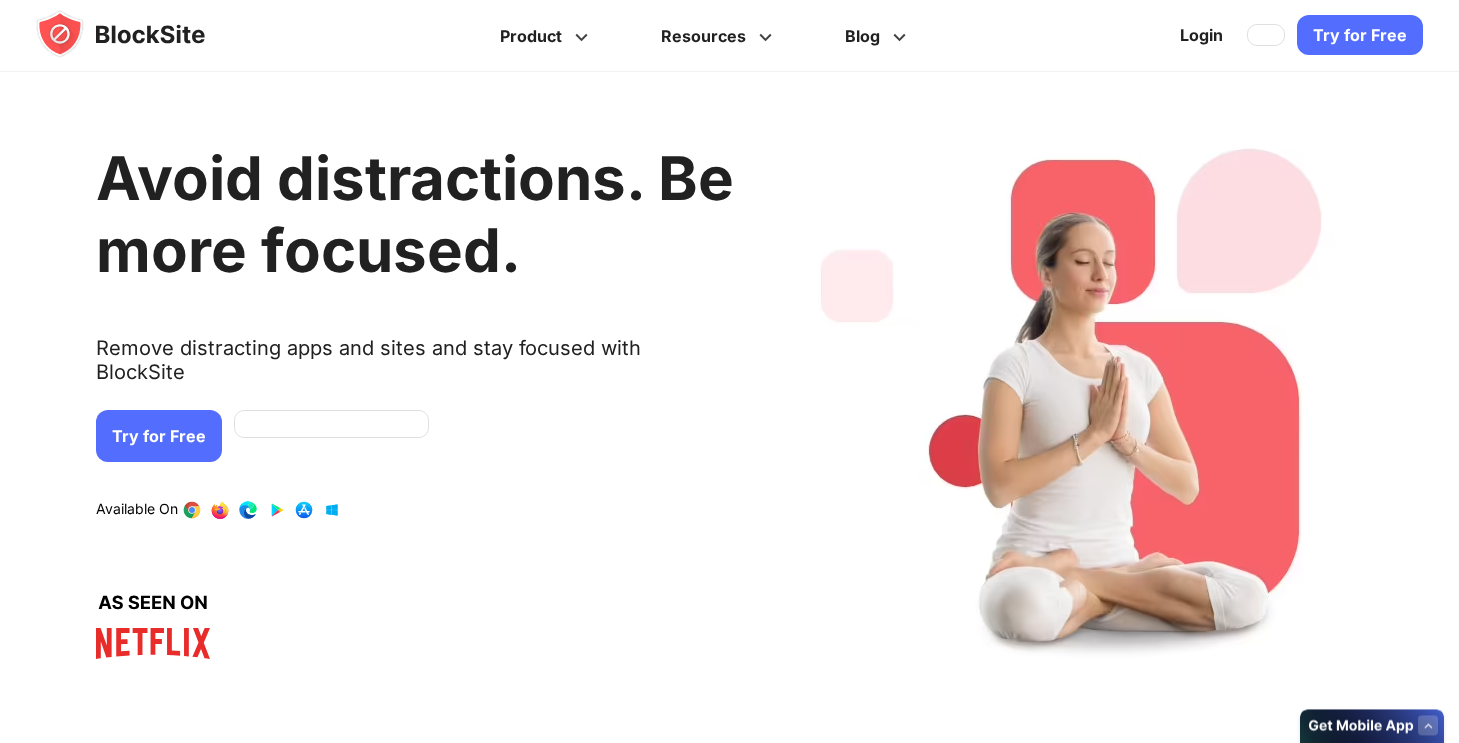 scroll, scrollTop: 0, scrollLeft: 0, axis: both 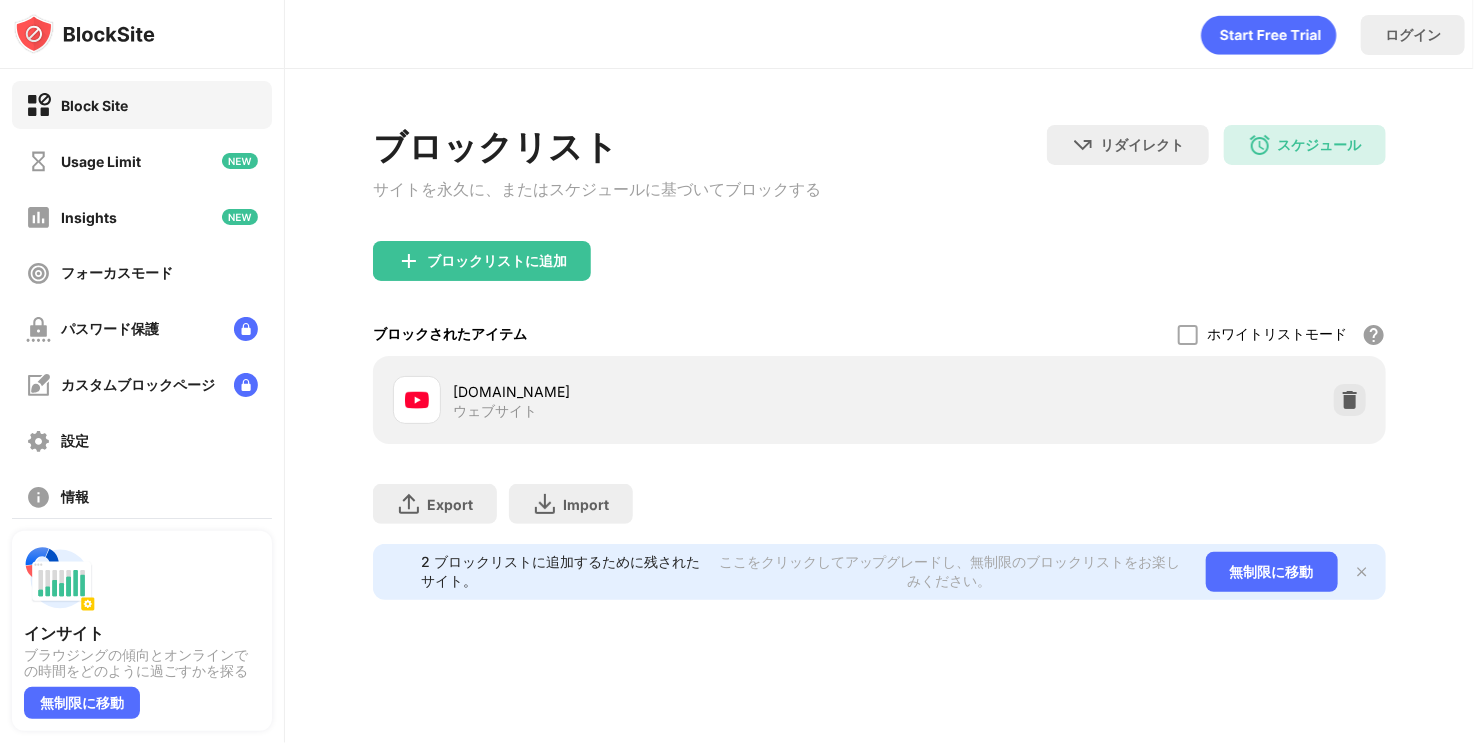 click on "[DOMAIN_NAME] ウェブサイト" at bounding box center (879, 400) 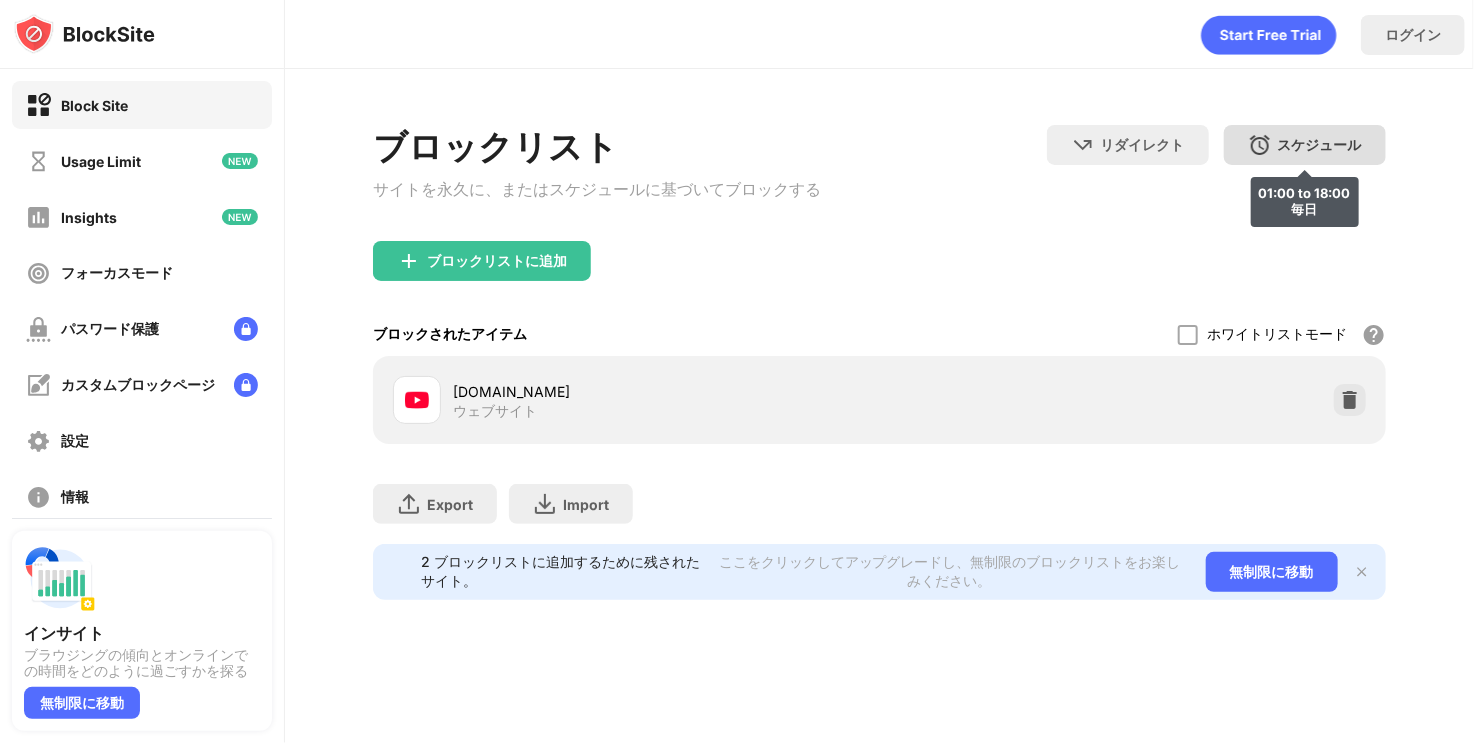 click on "スケジュール" at bounding box center [1320, 145] 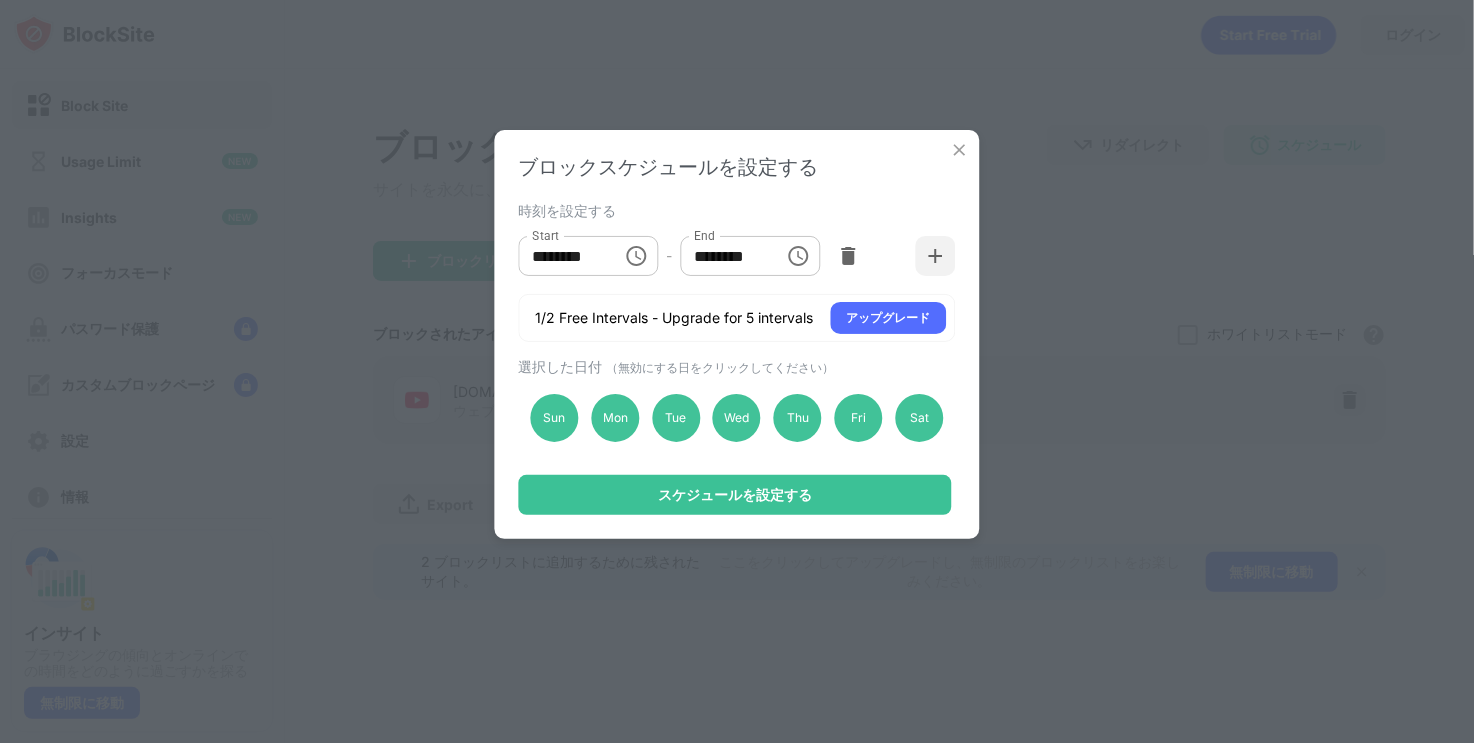 click 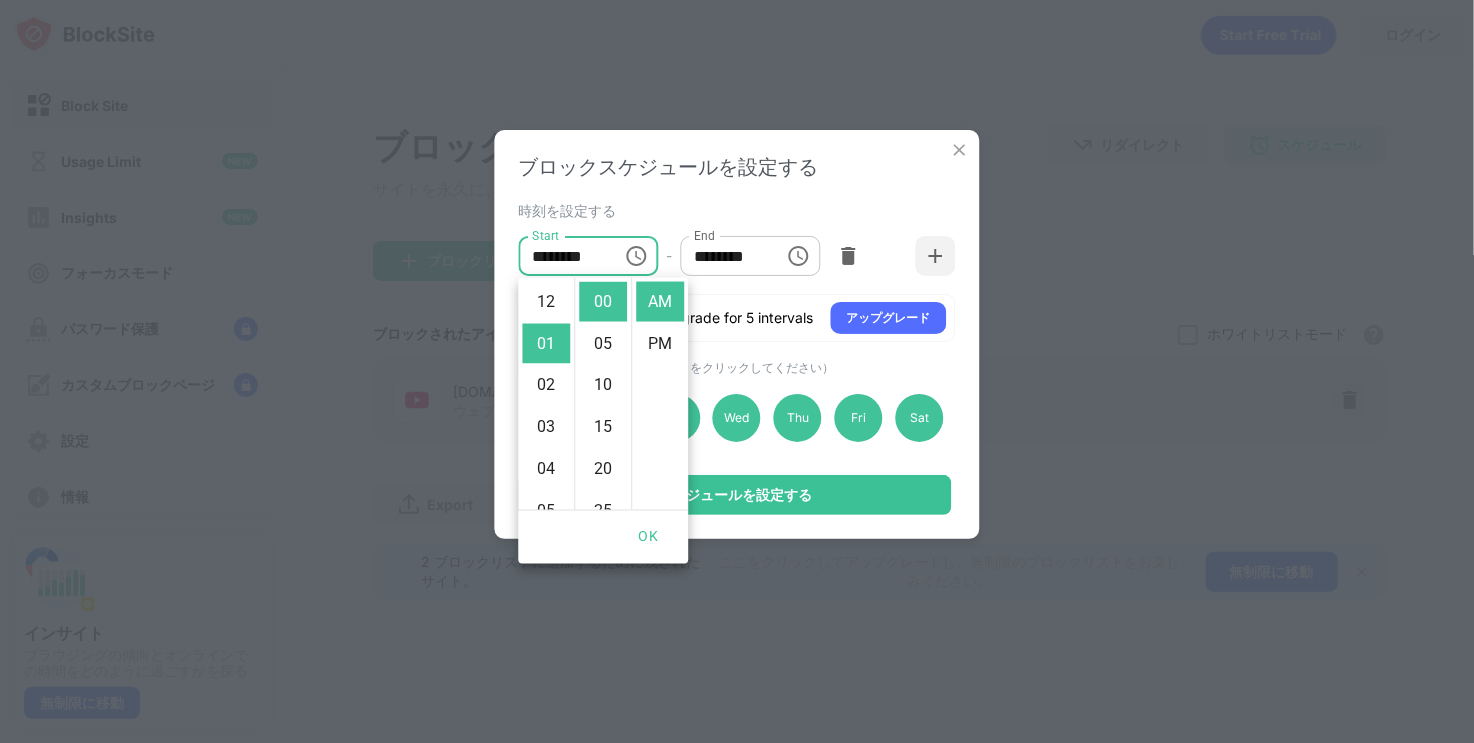 scroll, scrollTop: 42, scrollLeft: 0, axis: vertical 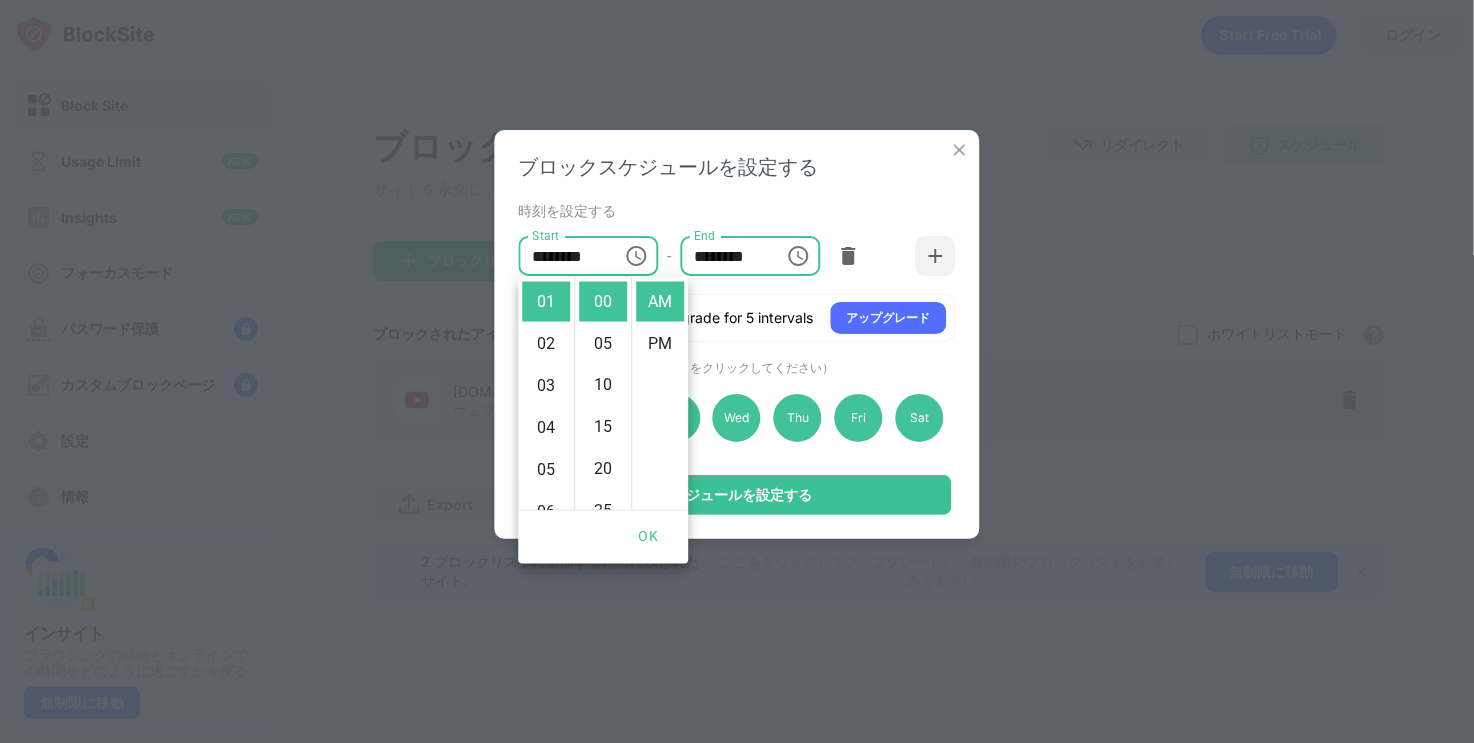 click on "********" at bounding box center [725, 256] 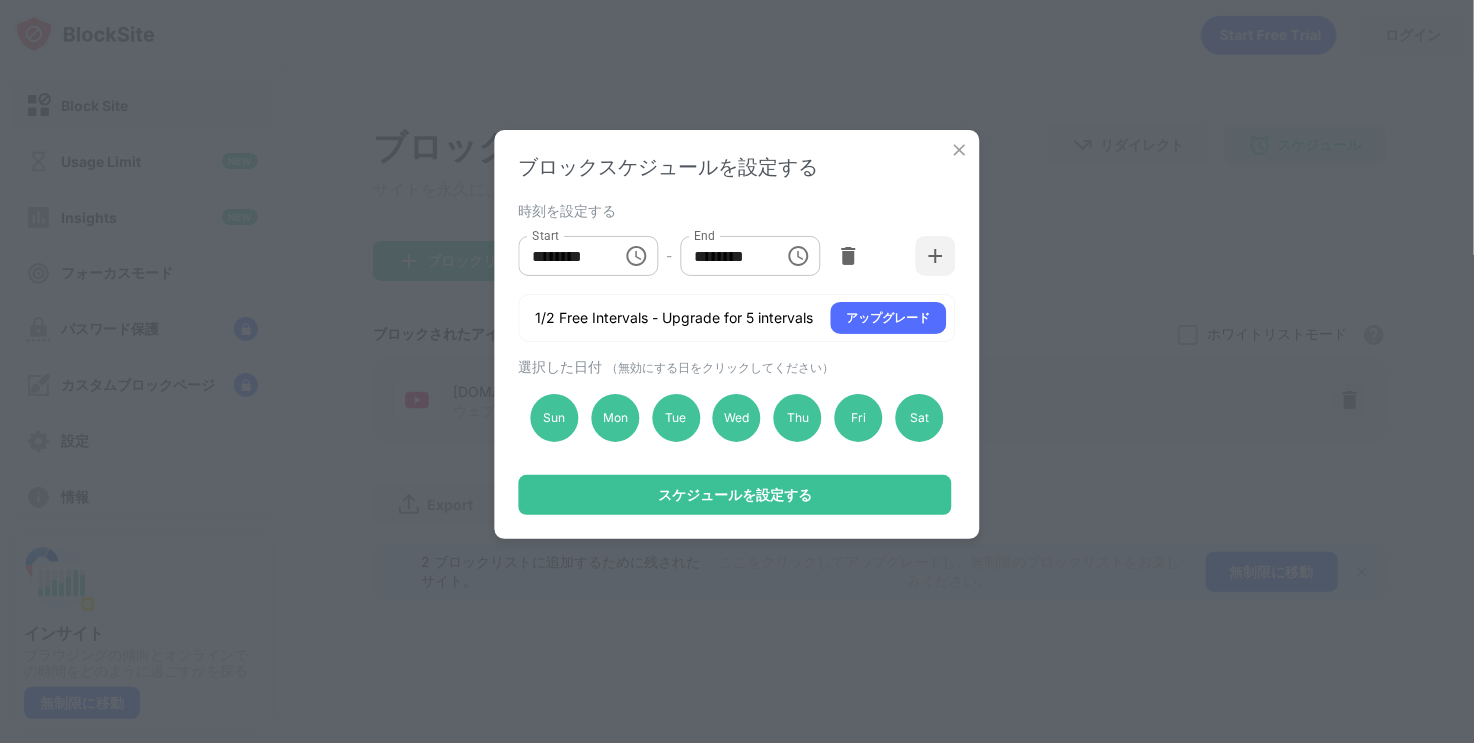 click 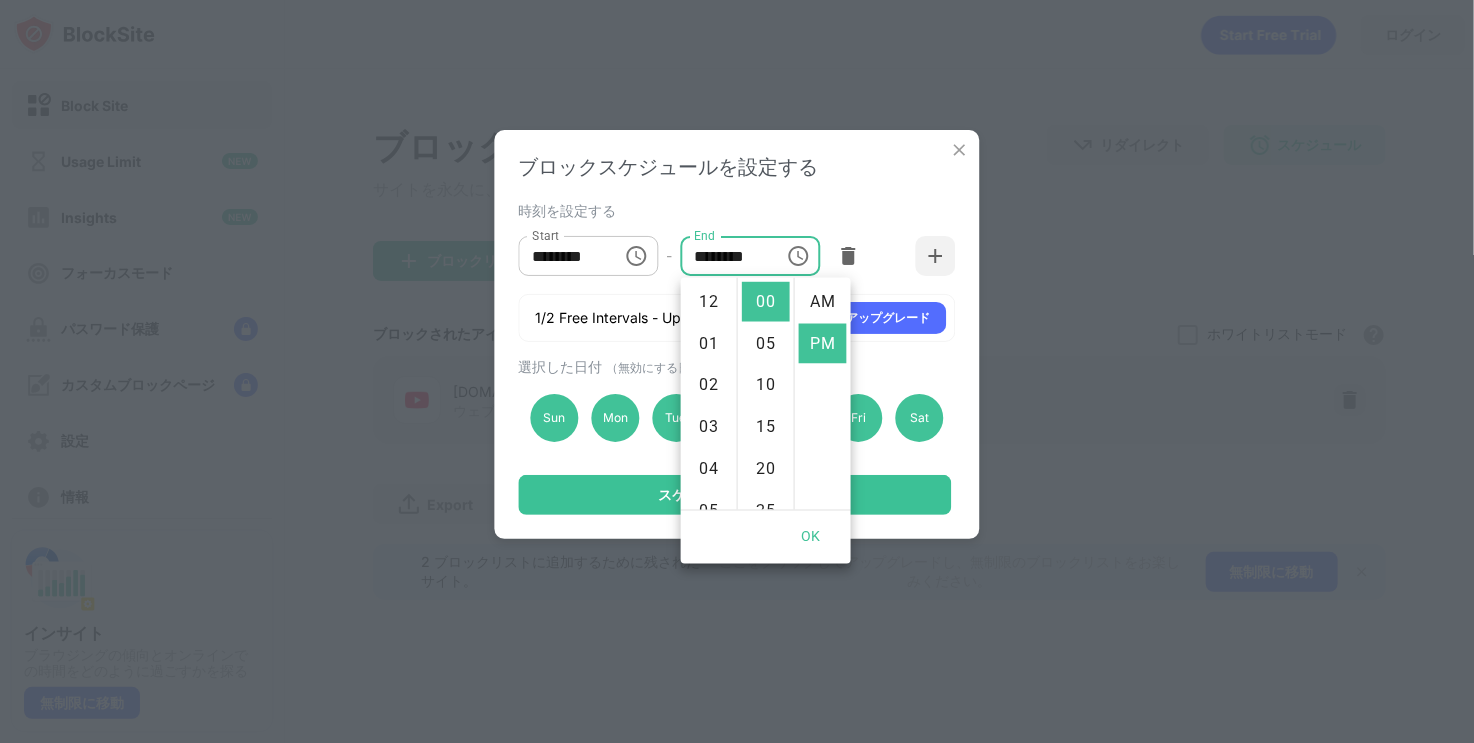 scroll, scrollTop: 252, scrollLeft: 0, axis: vertical 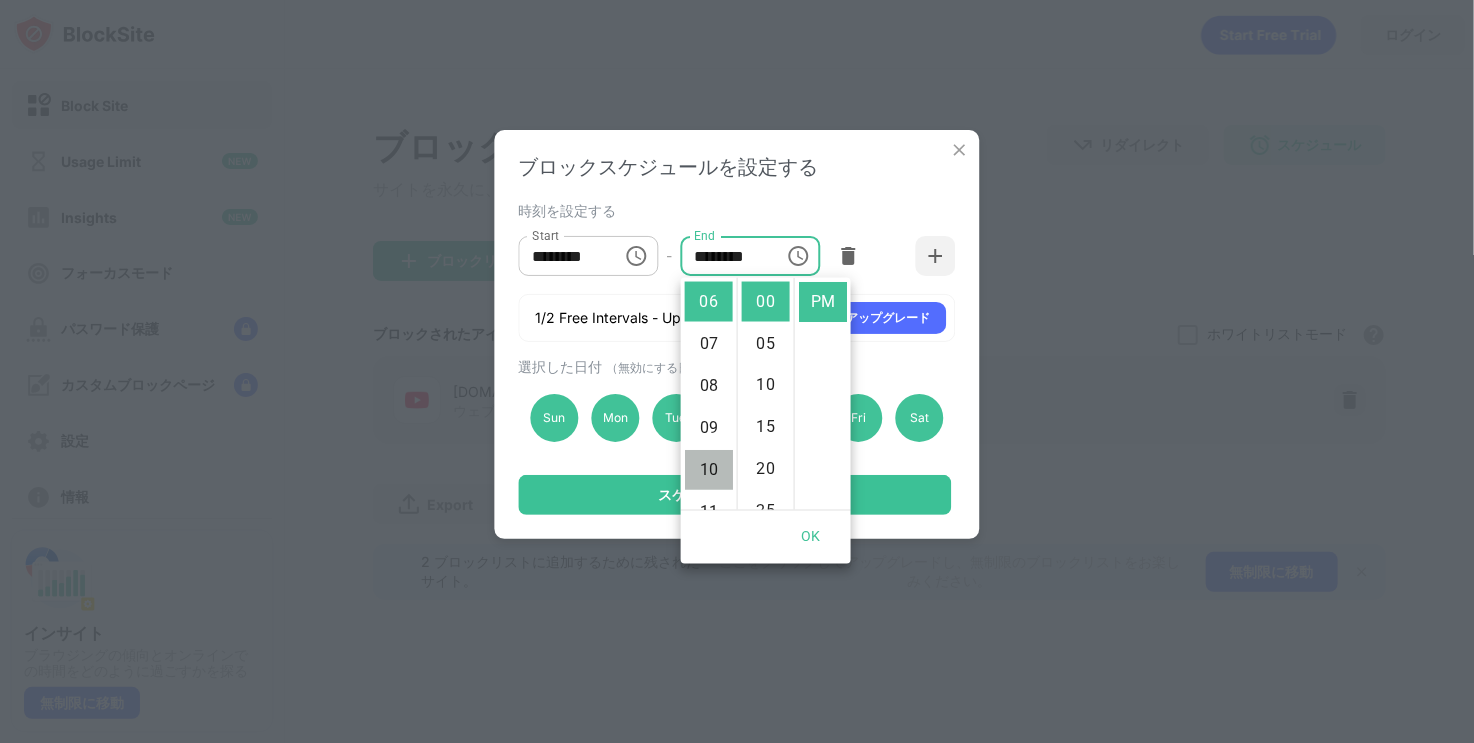 click on "10" at bounding box center [709, 470] 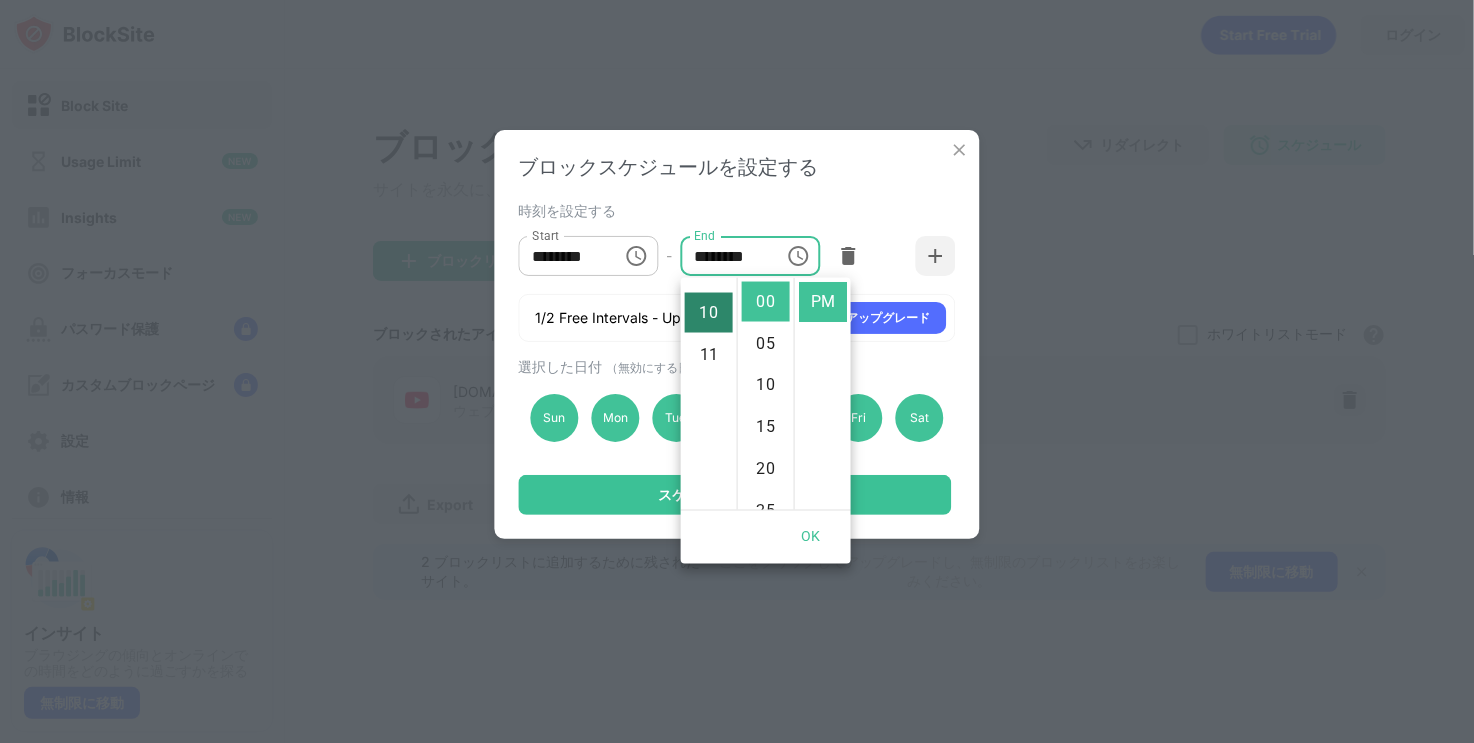 scroll, scrollTop: 420, scrollLeft: 0, axis: vertical 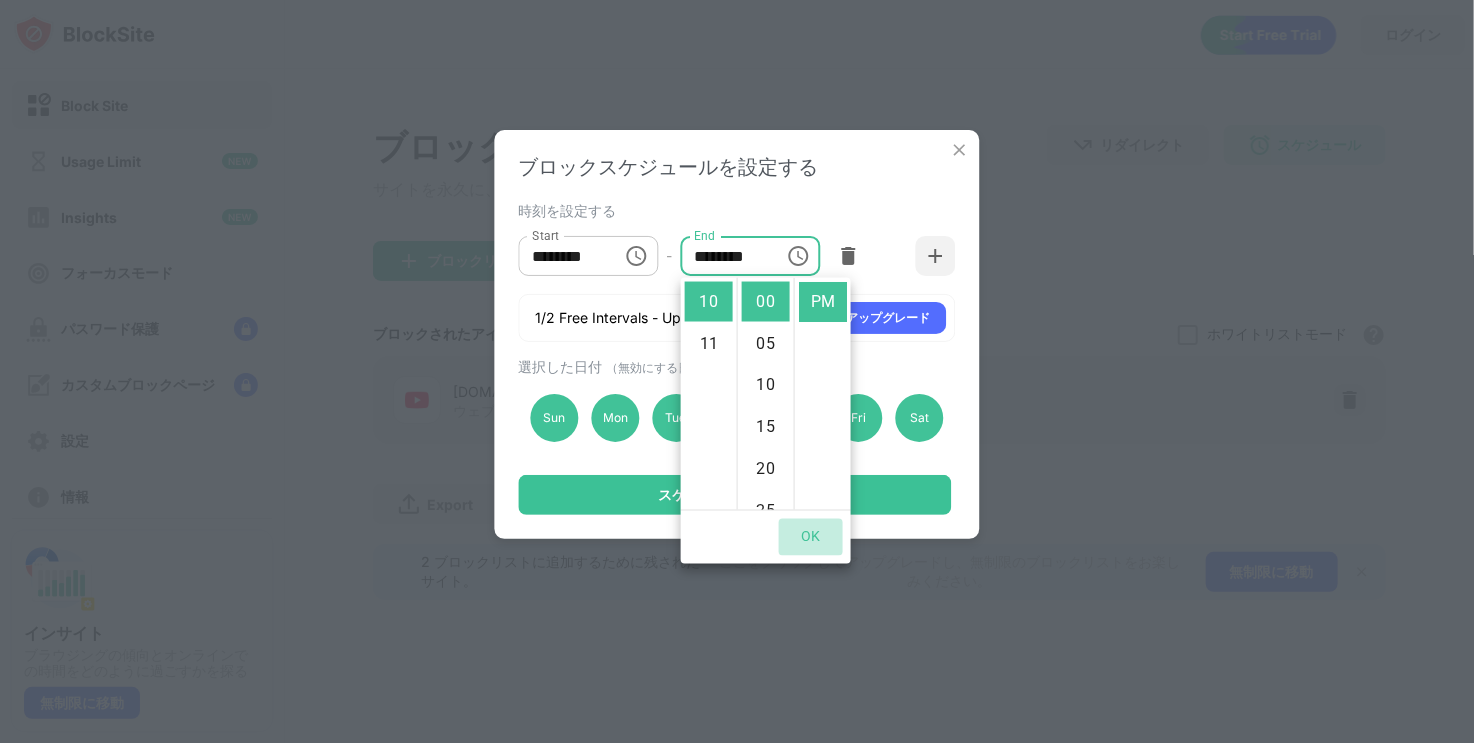 click on "OK" at bounding box center (811, 537) 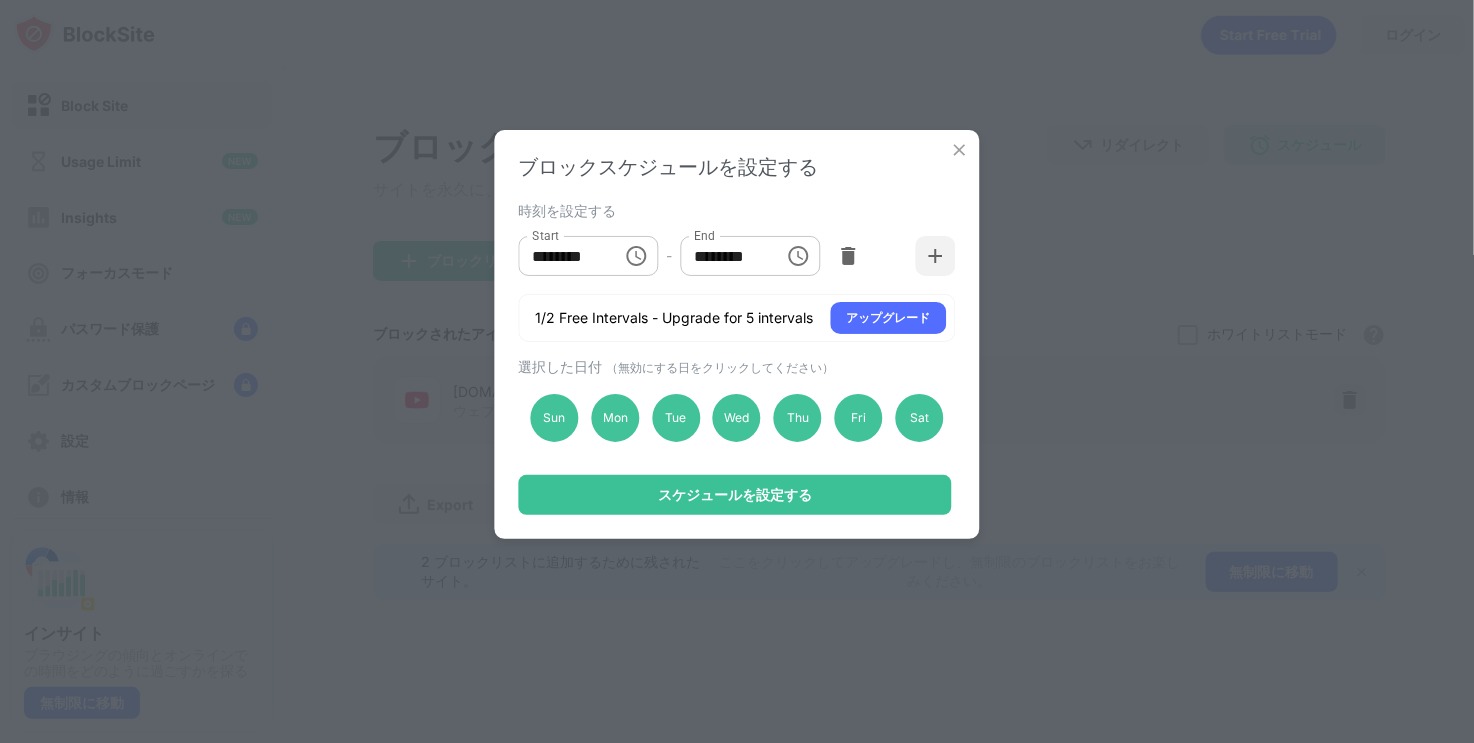 click 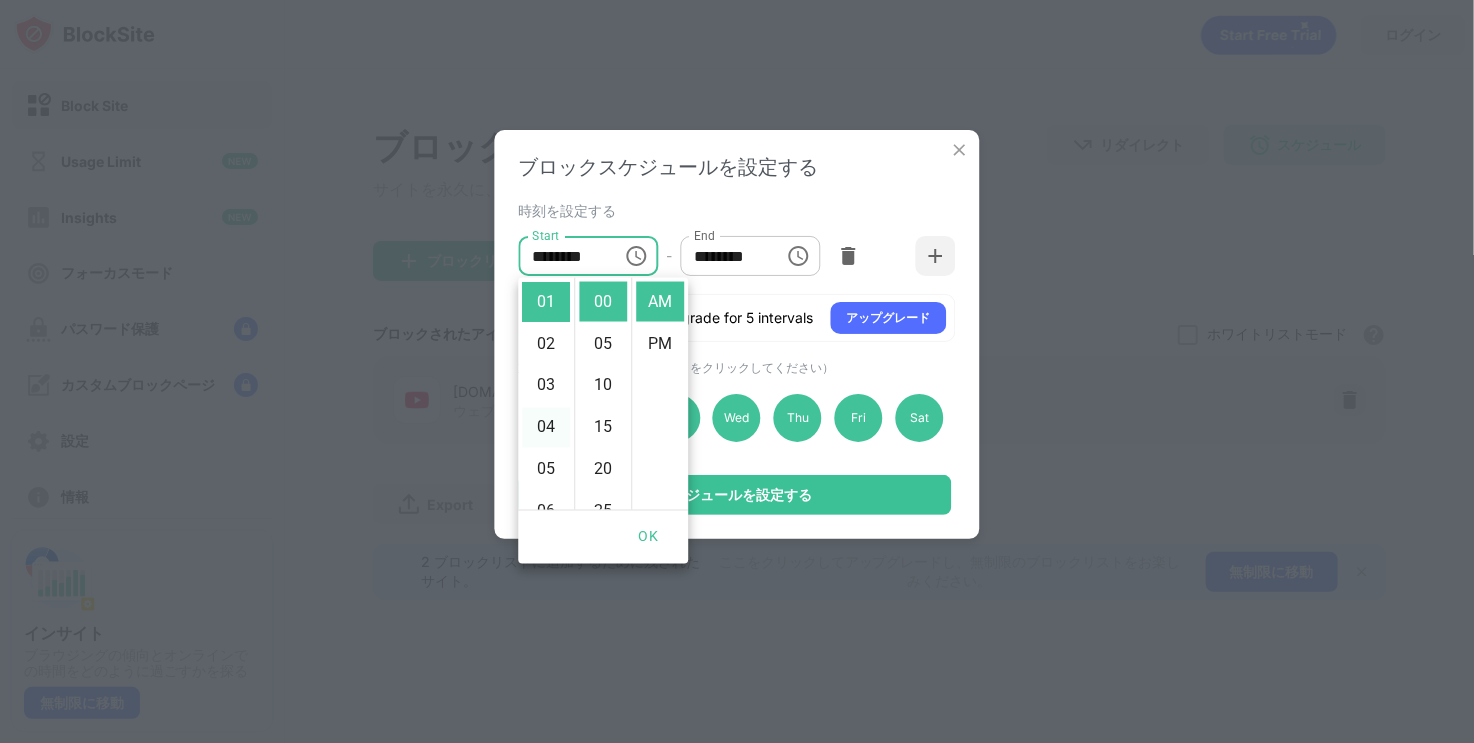 scroll, scrollTop: 142, scrollLeft: 0, axis: vertical 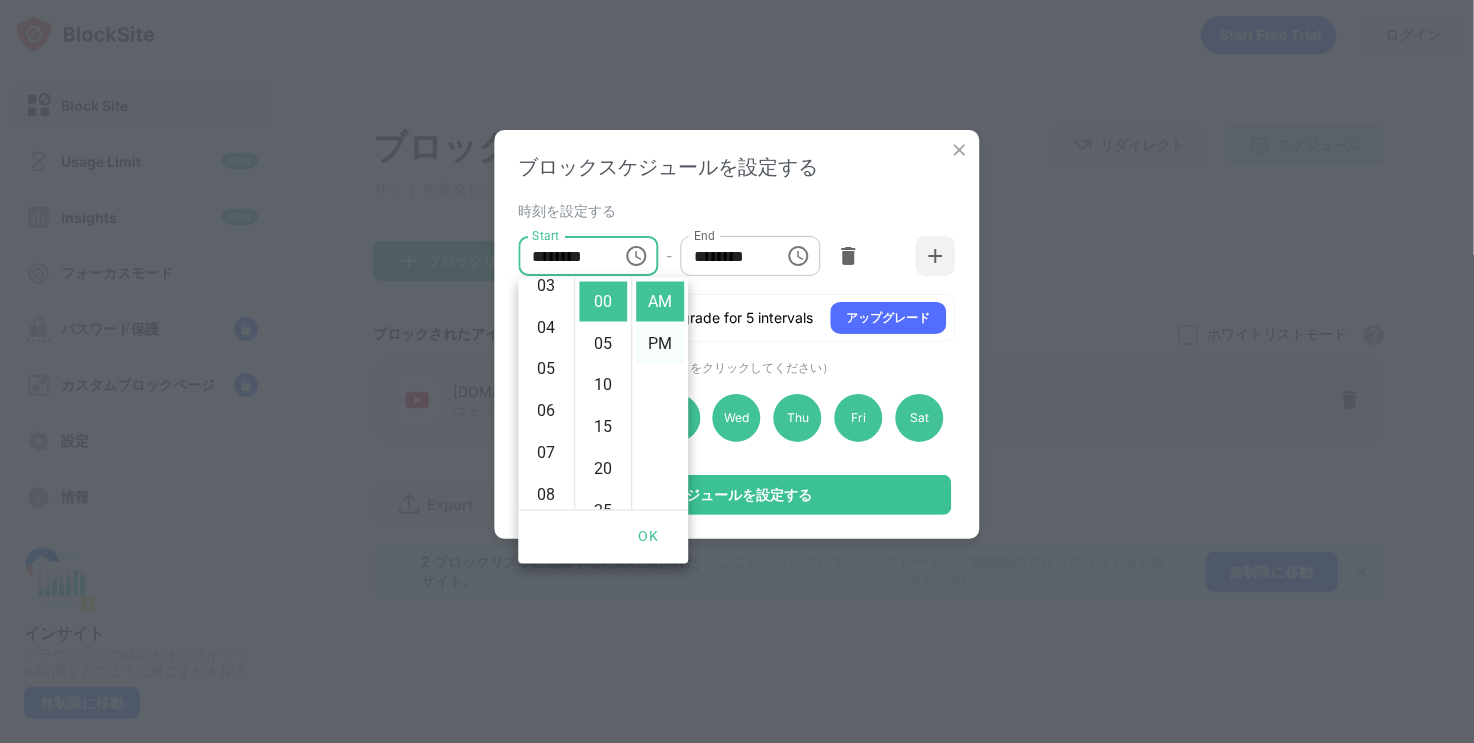 click on "PM" at bounding box center [660, 344] 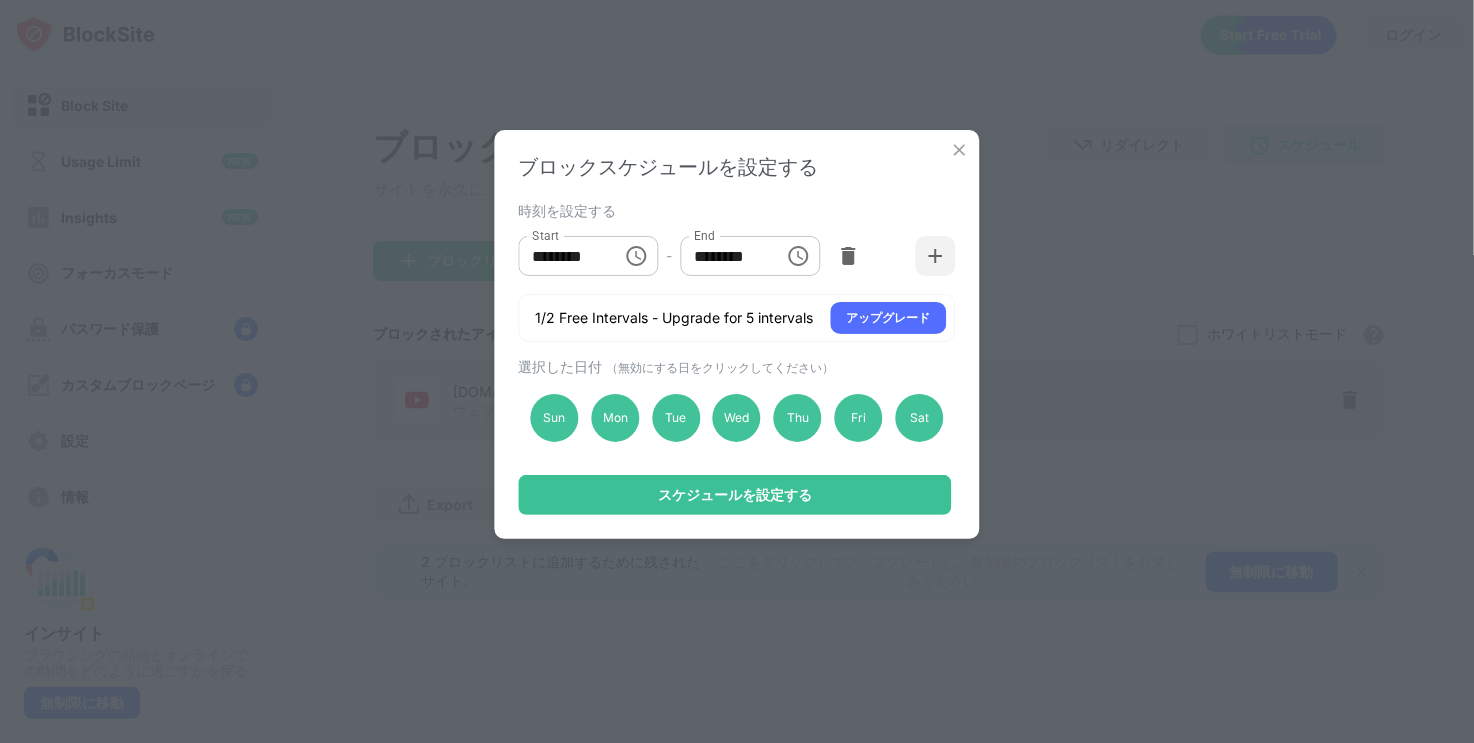 scroll, scrollTop: 42, scrollLeft: 0, axis: vertical 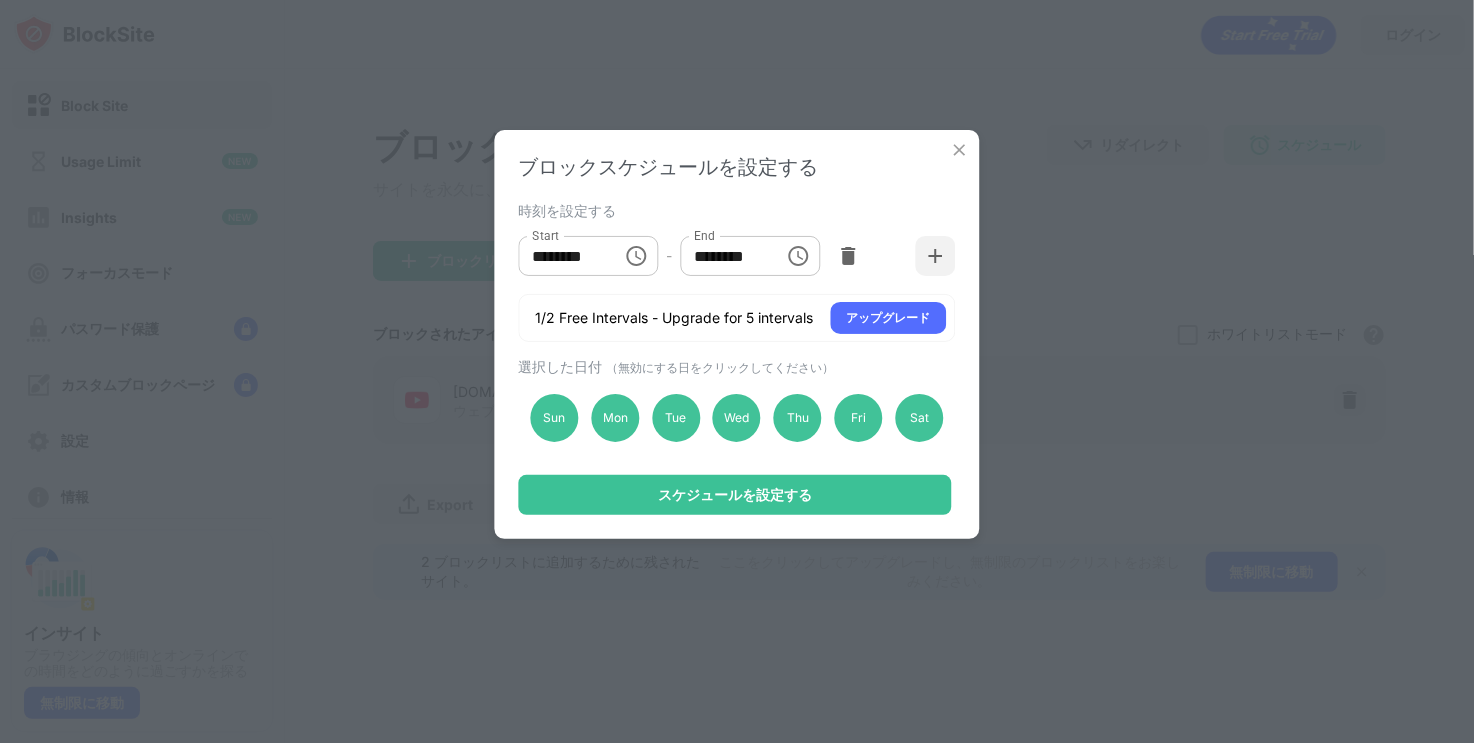 click on "********" at bounding box center (564, 256) 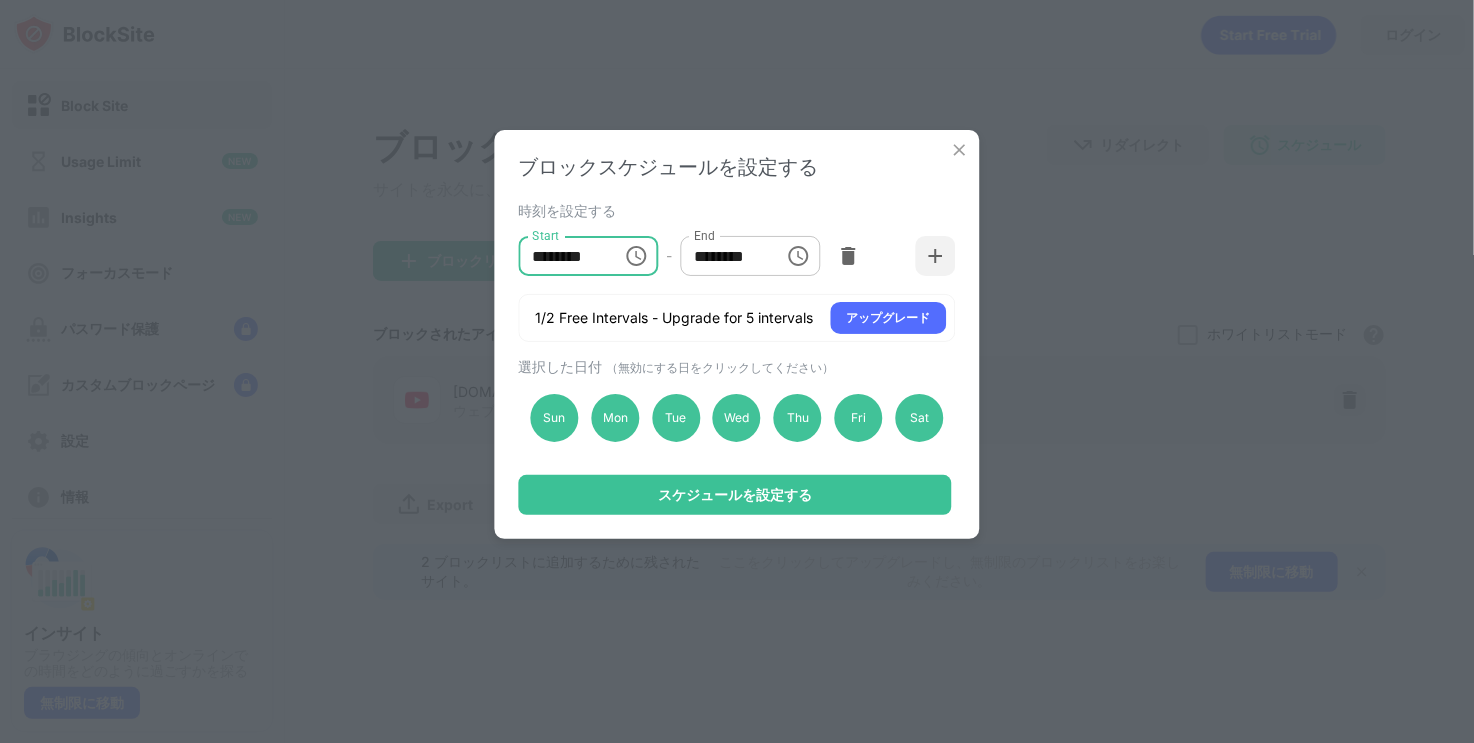 click on "********" at bounding box center [564, 256] 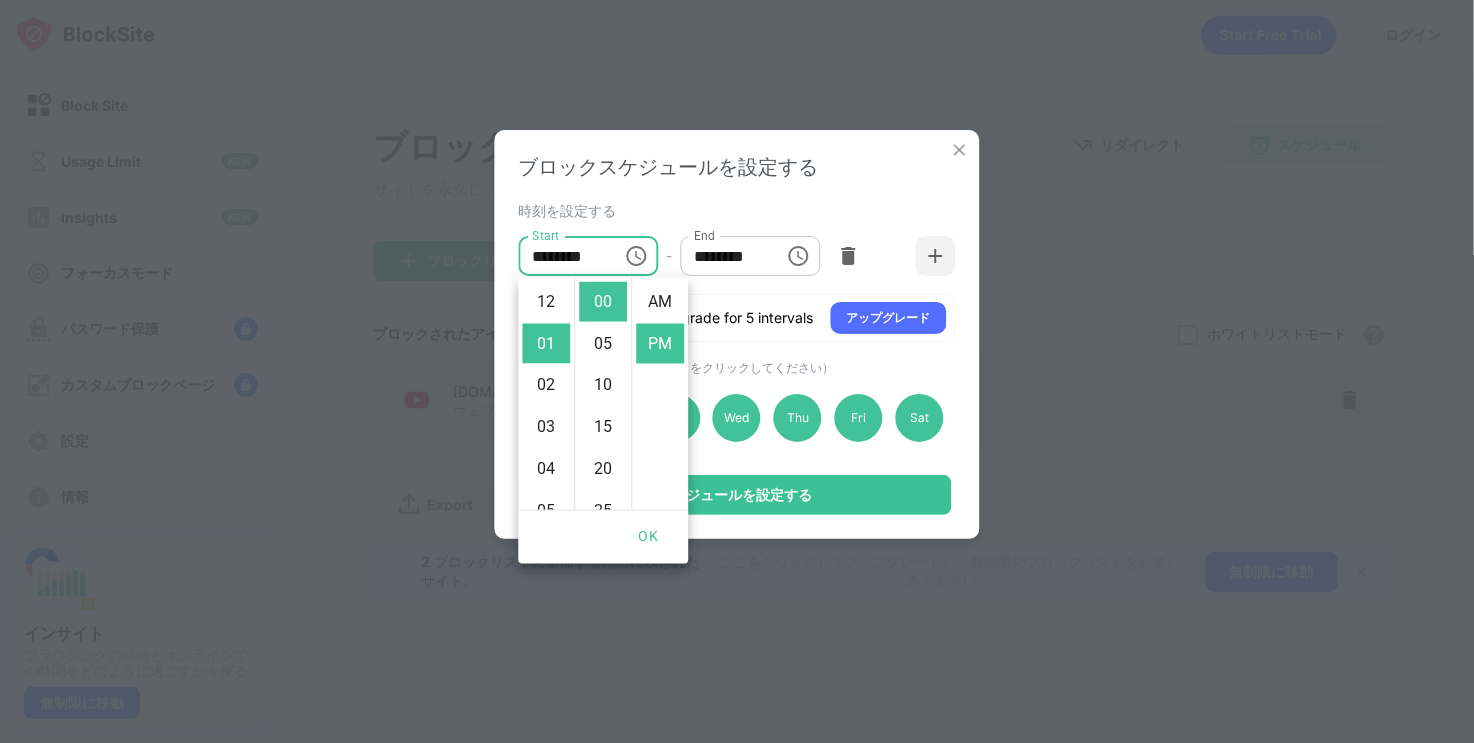 scroll, scrollTop: 42, scrollLeft: 0, axis: vertical 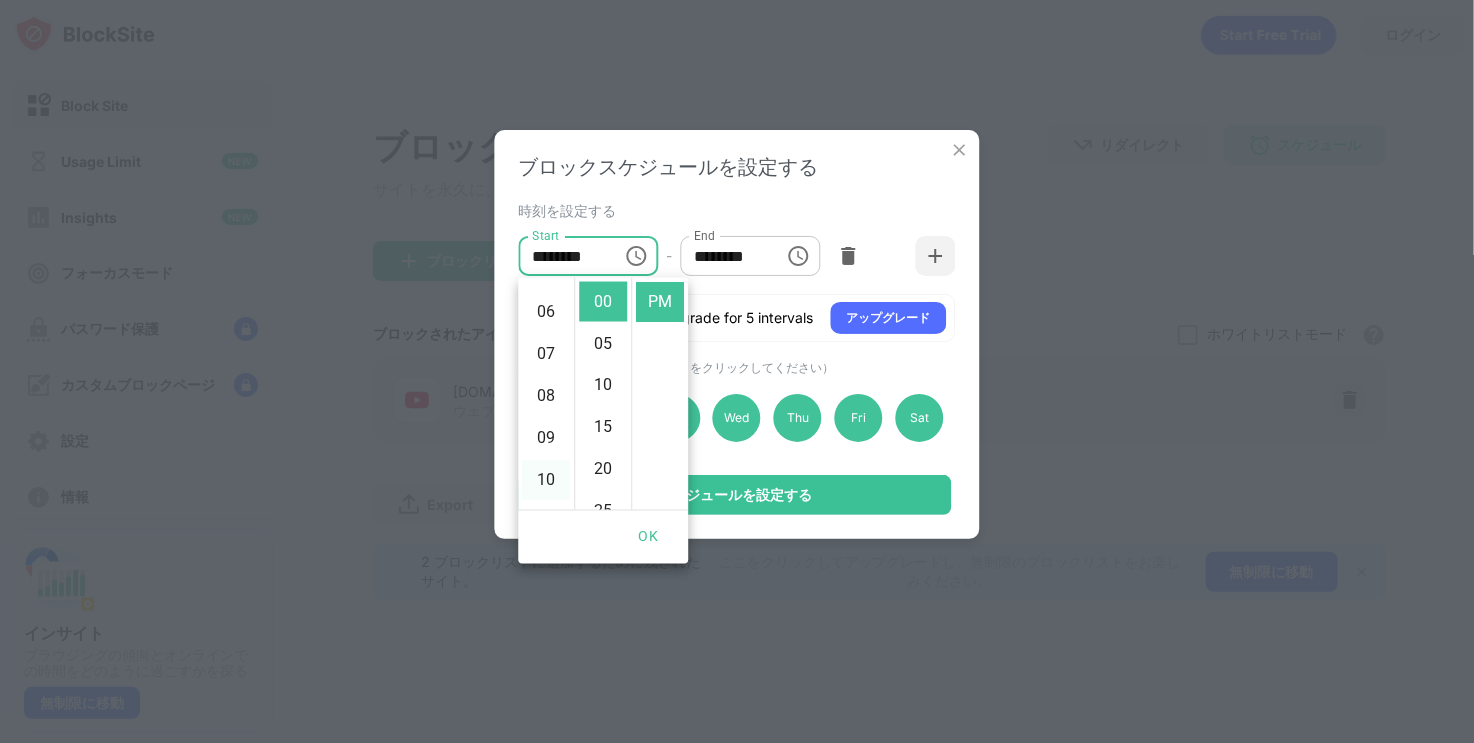 click on "10" at bounding box center (546, 480) 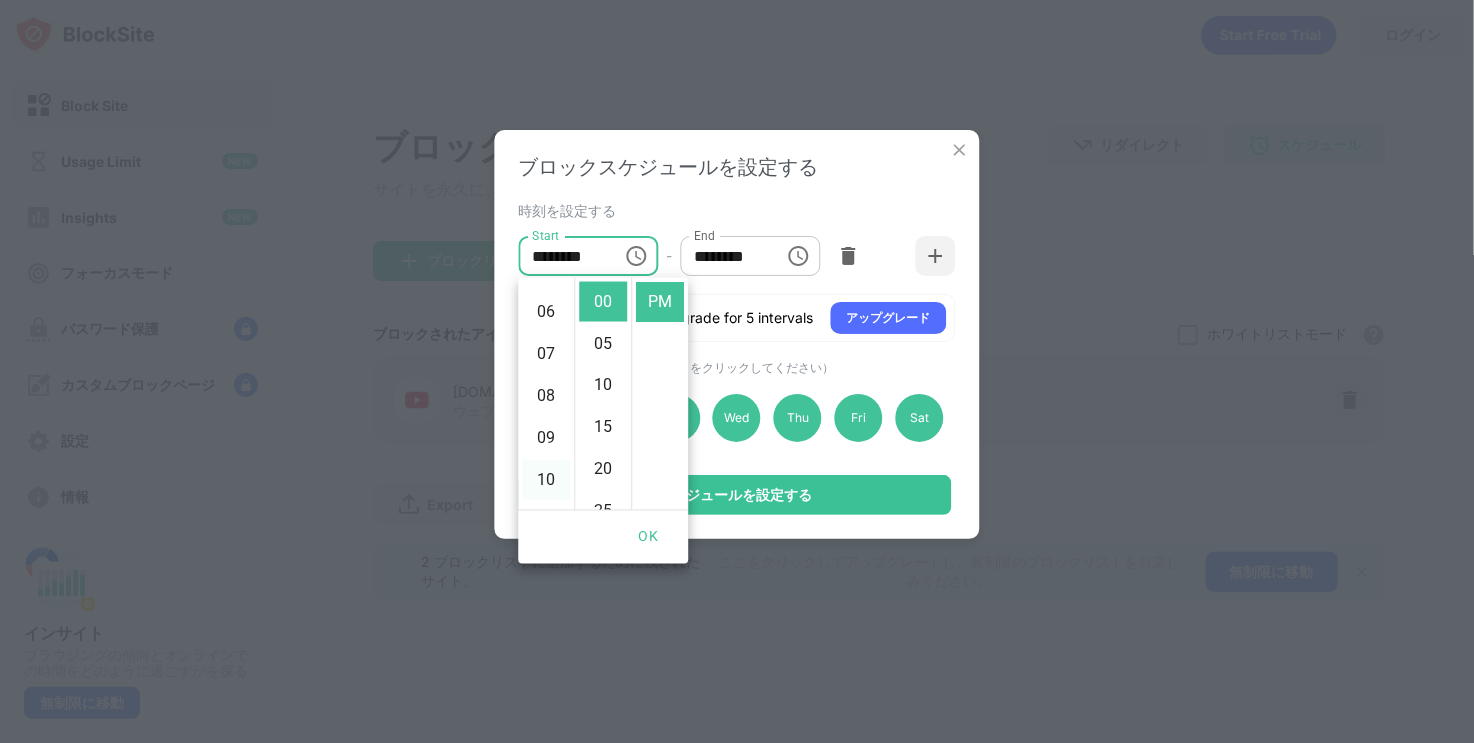 type on "********" 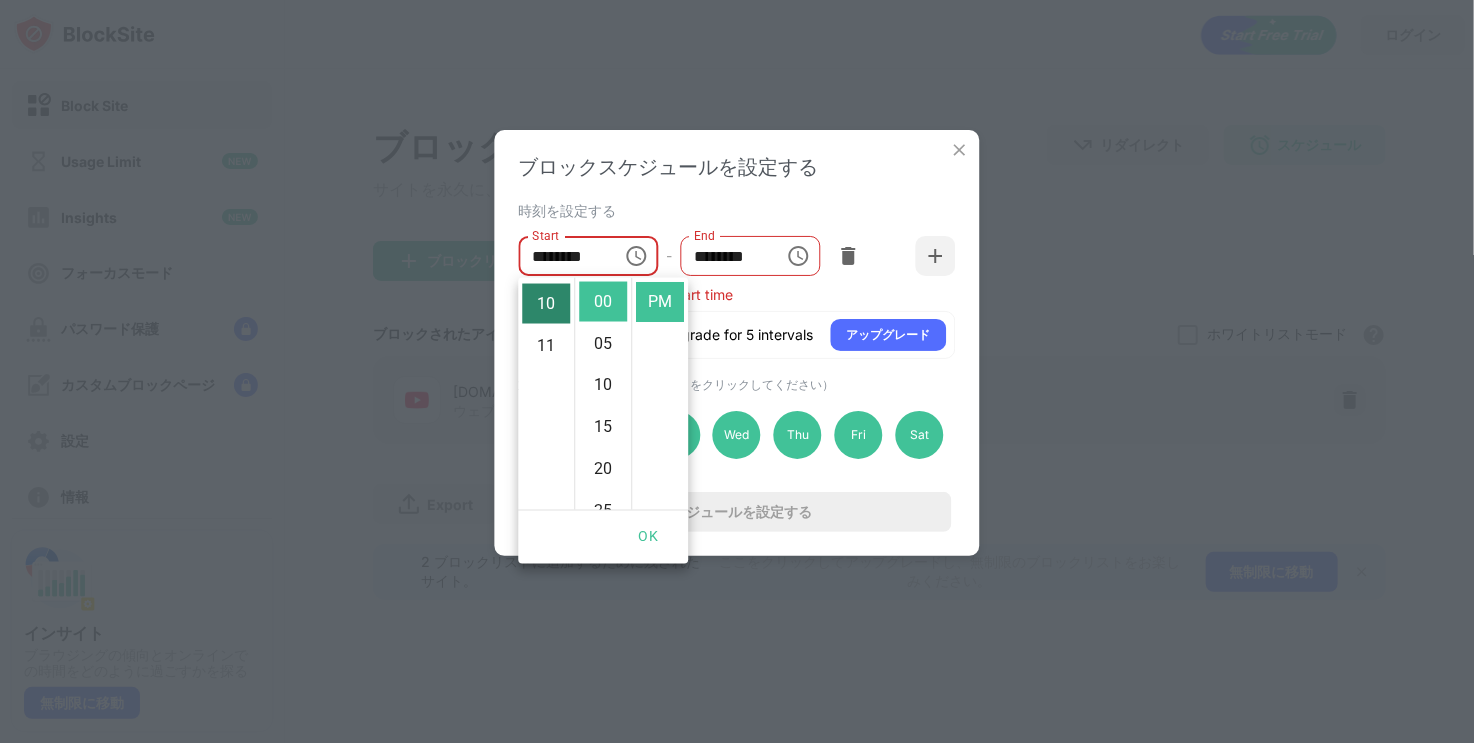 scroll, scrollTop: 420, scrollLeft: 0, axis: vertical 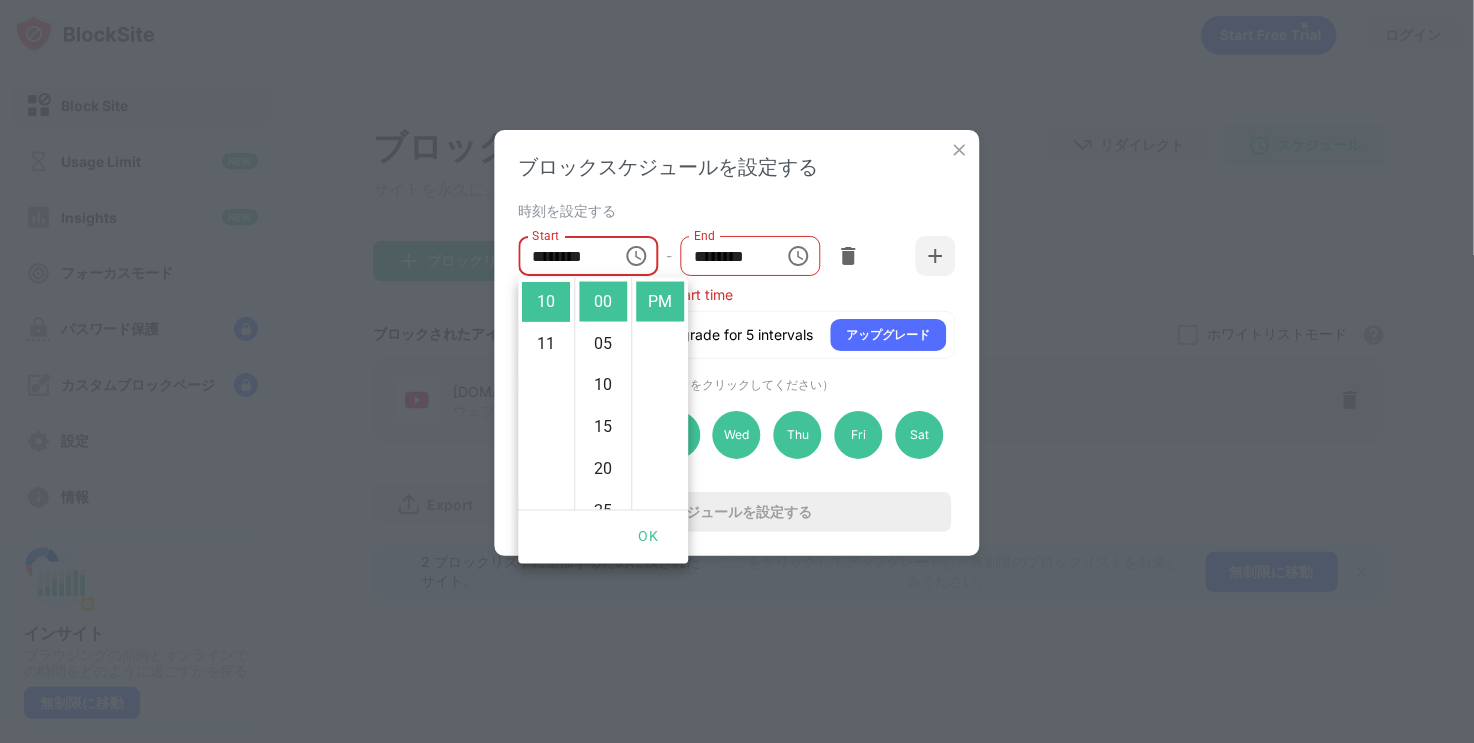 click on "********" at bounding box center [725, 256] 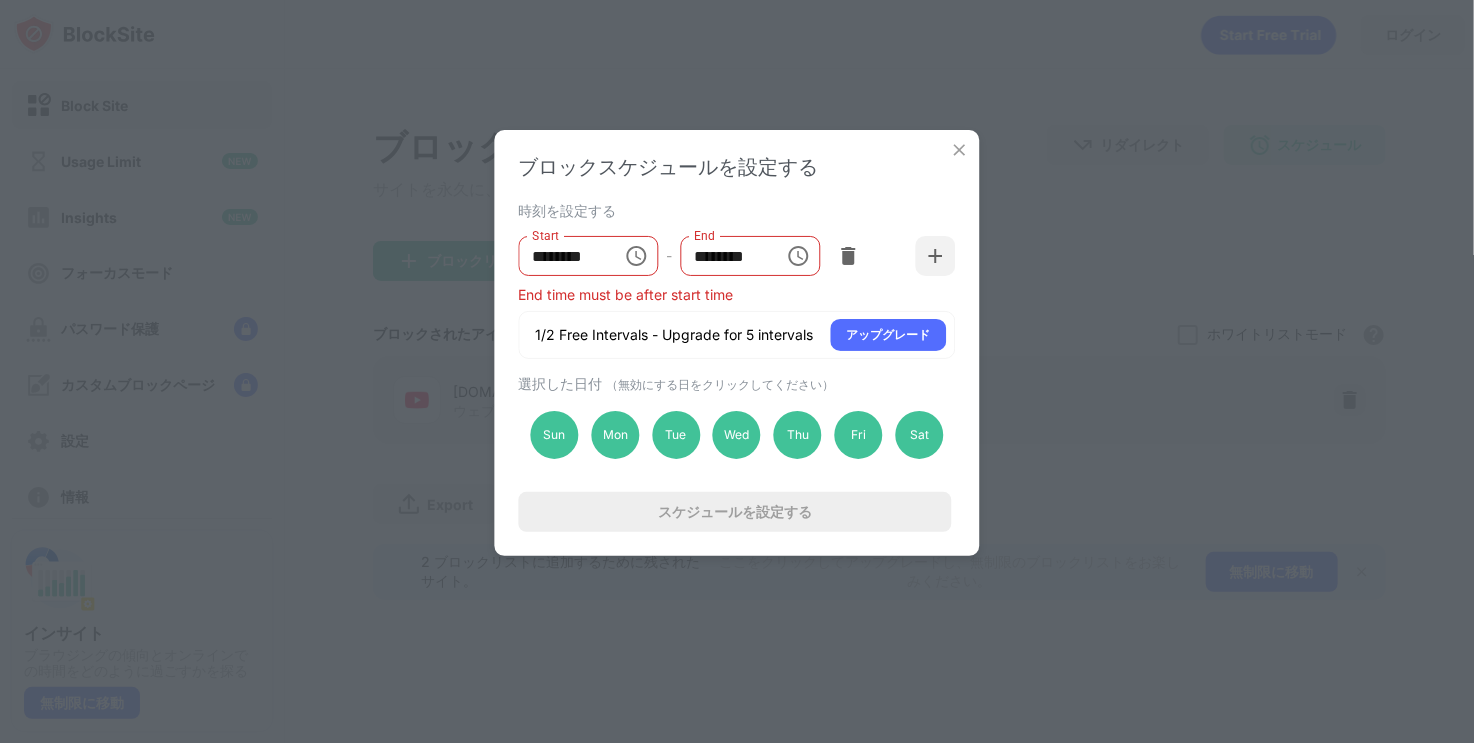 click 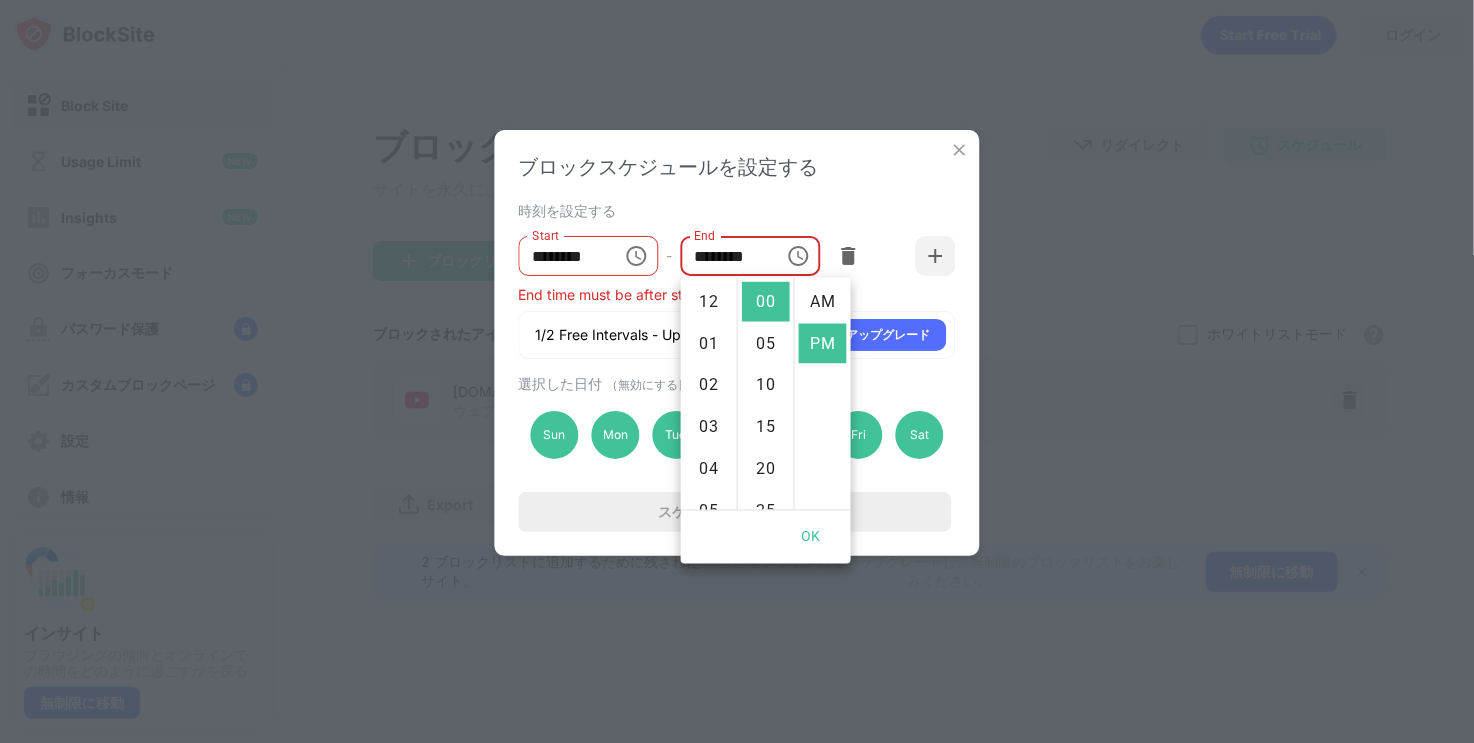 scroll, scrollTop: 420, scrollLeft: 0, axis: vertical 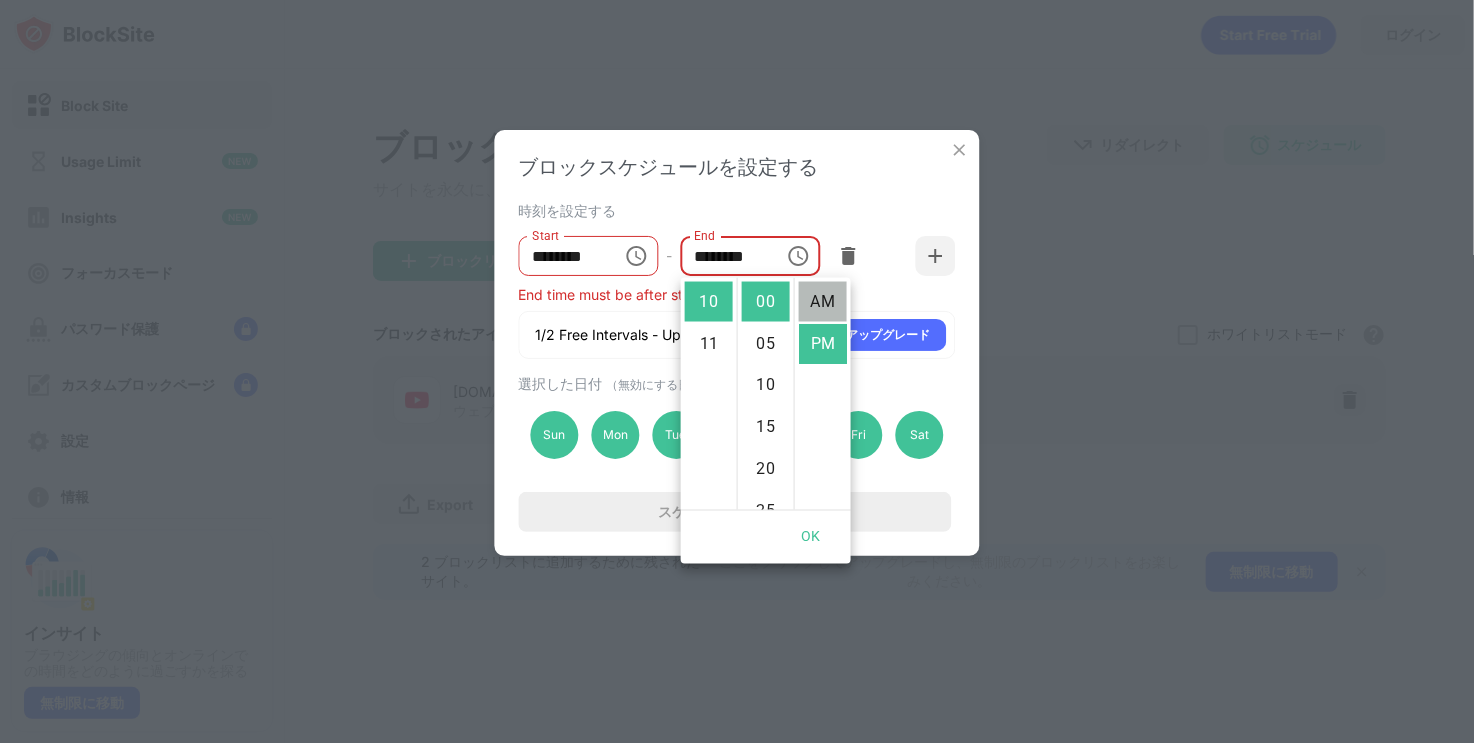 click on "AM" at bounding box center (823, 302) 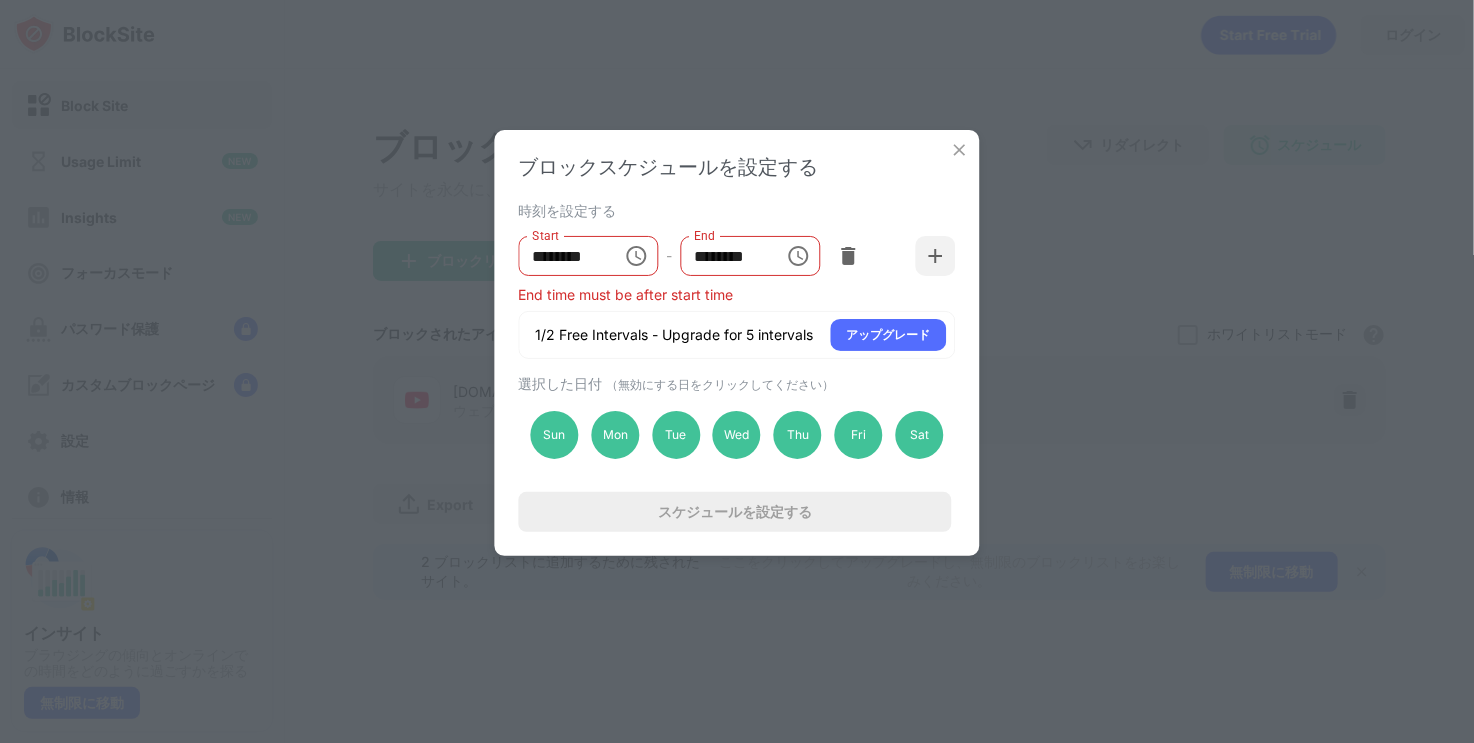 click on "********" at bounding box center (725, 256) 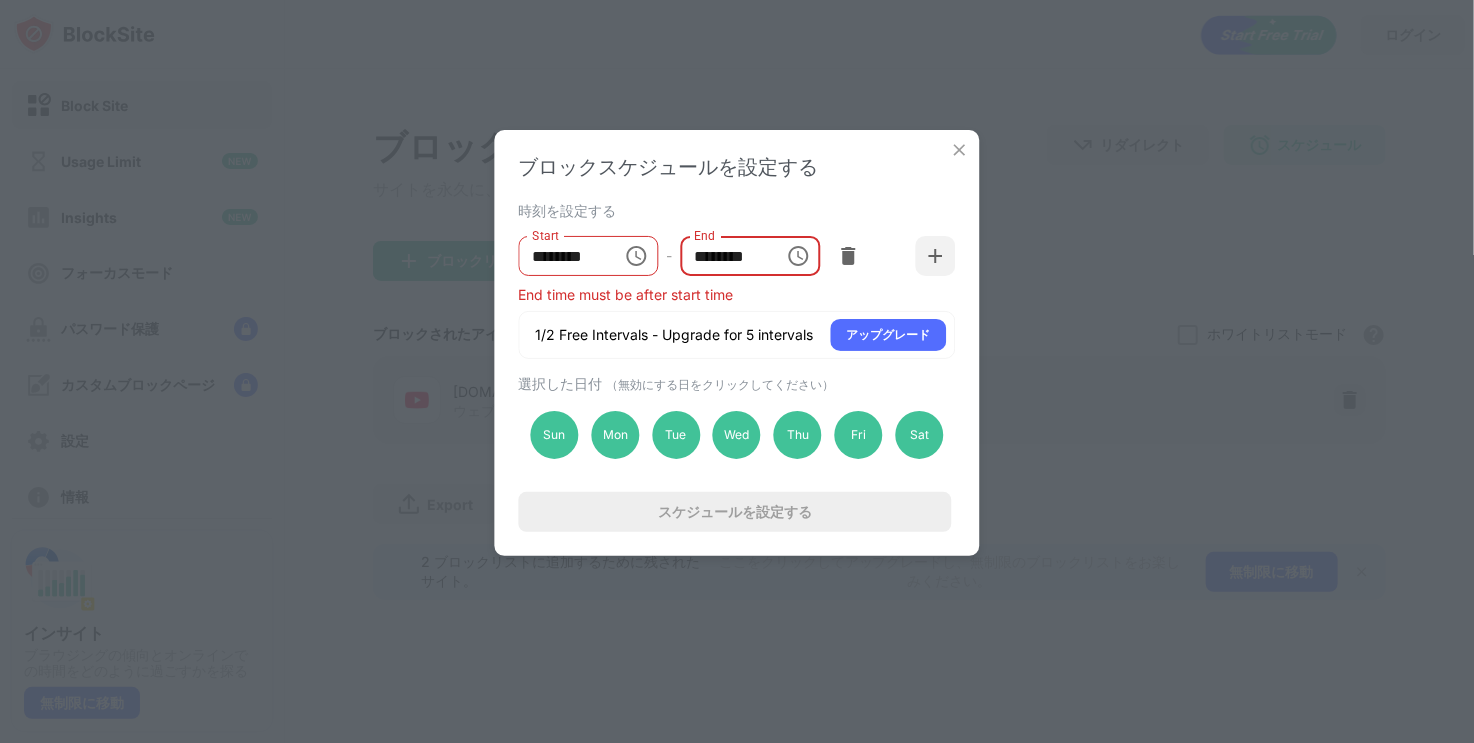 click on "********" at bounding box center [564, 256] 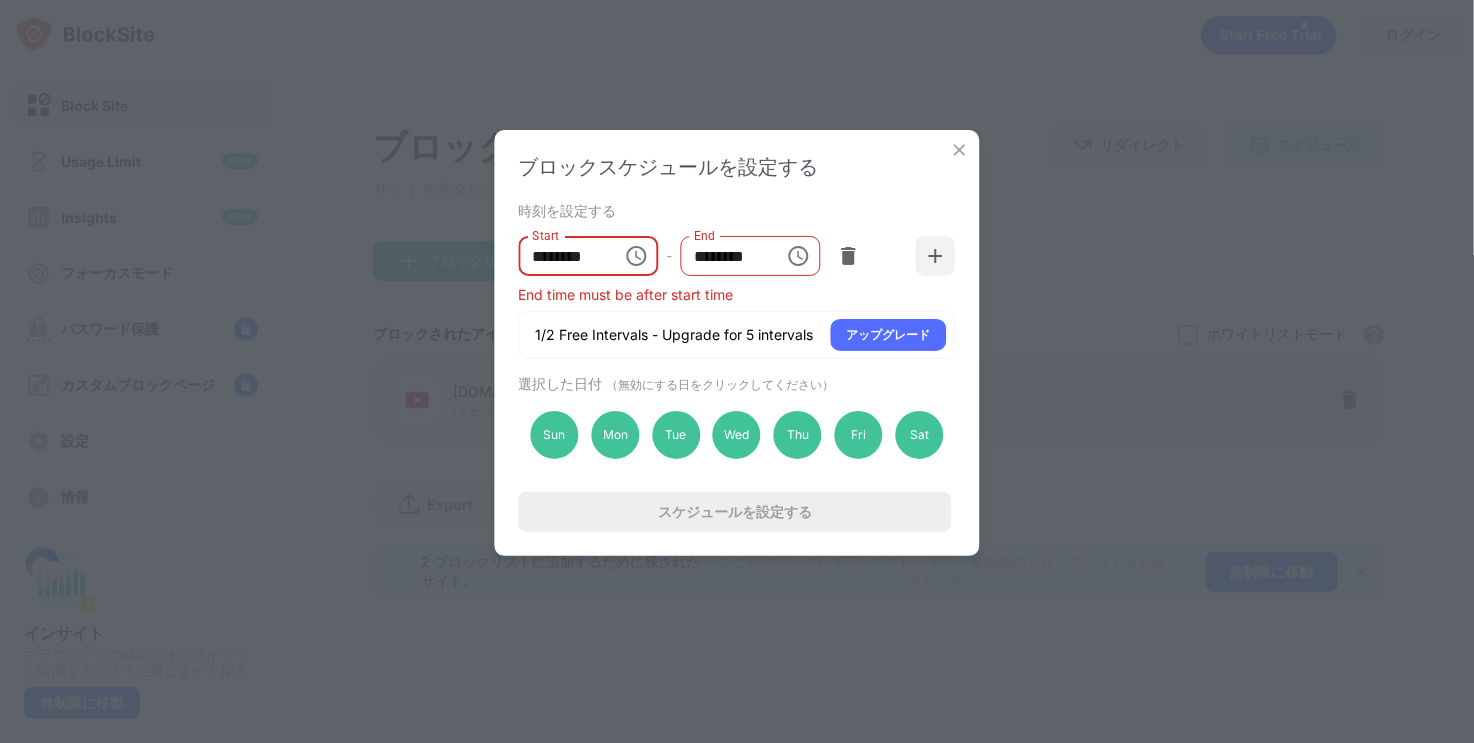 click on "********" at bounding box center (564, 256) 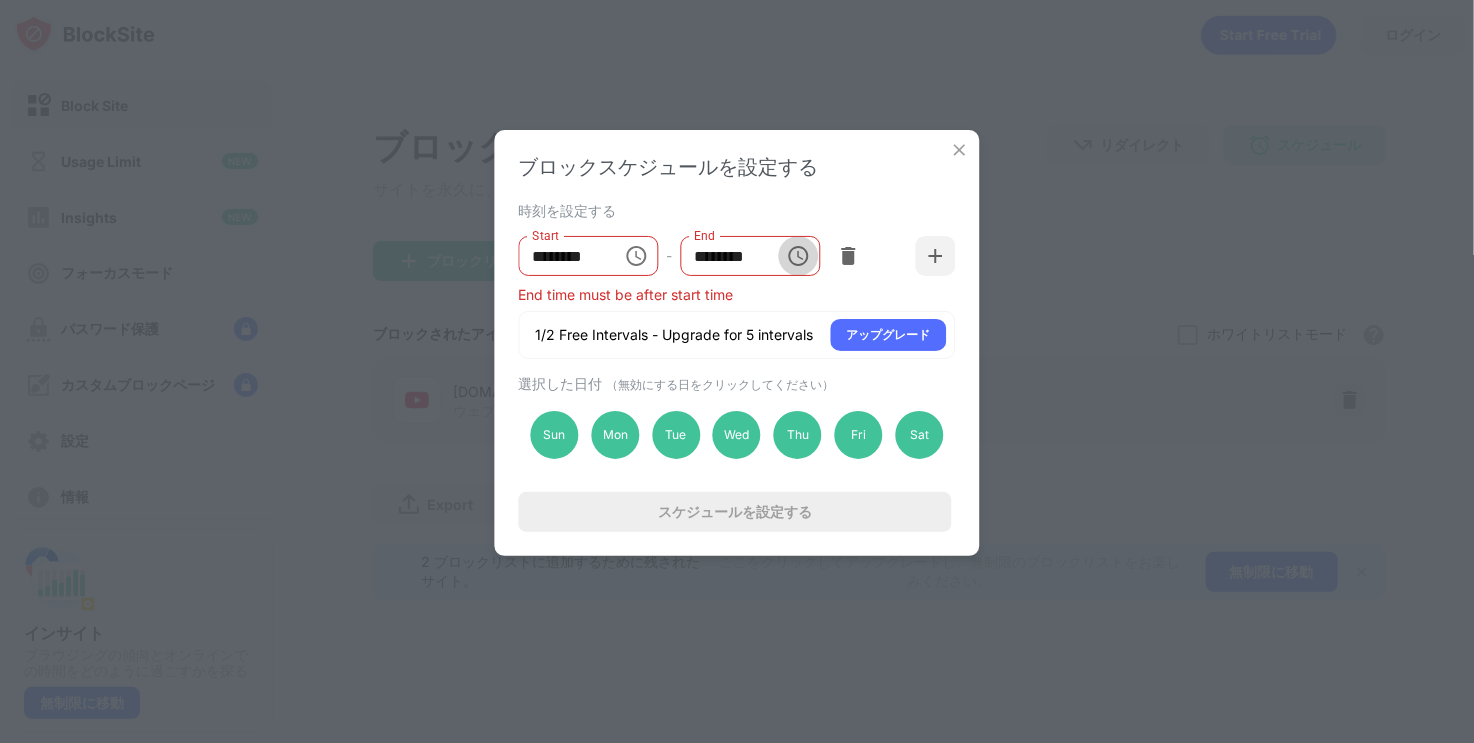 click 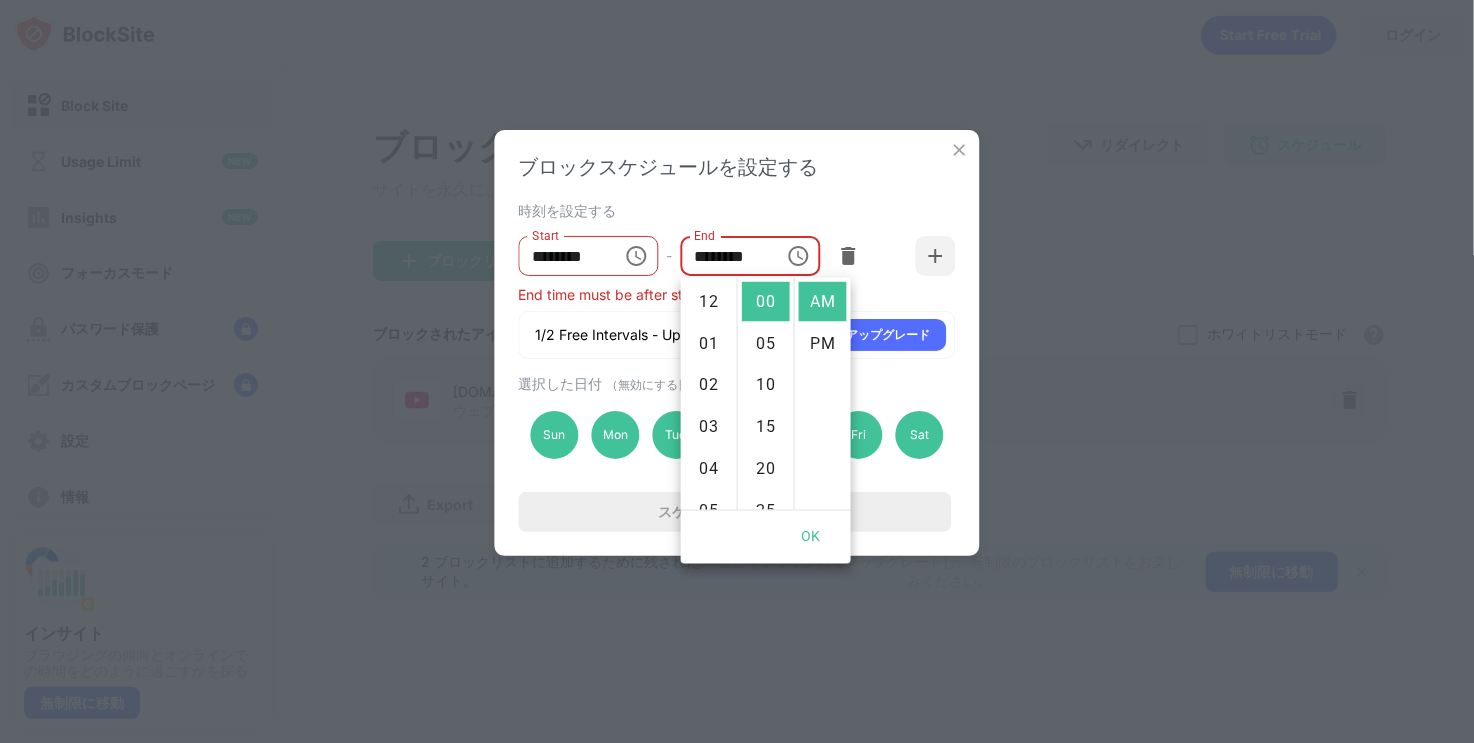 scroll, scrollTop: 420, scrollLeft: 0, axis: vertical 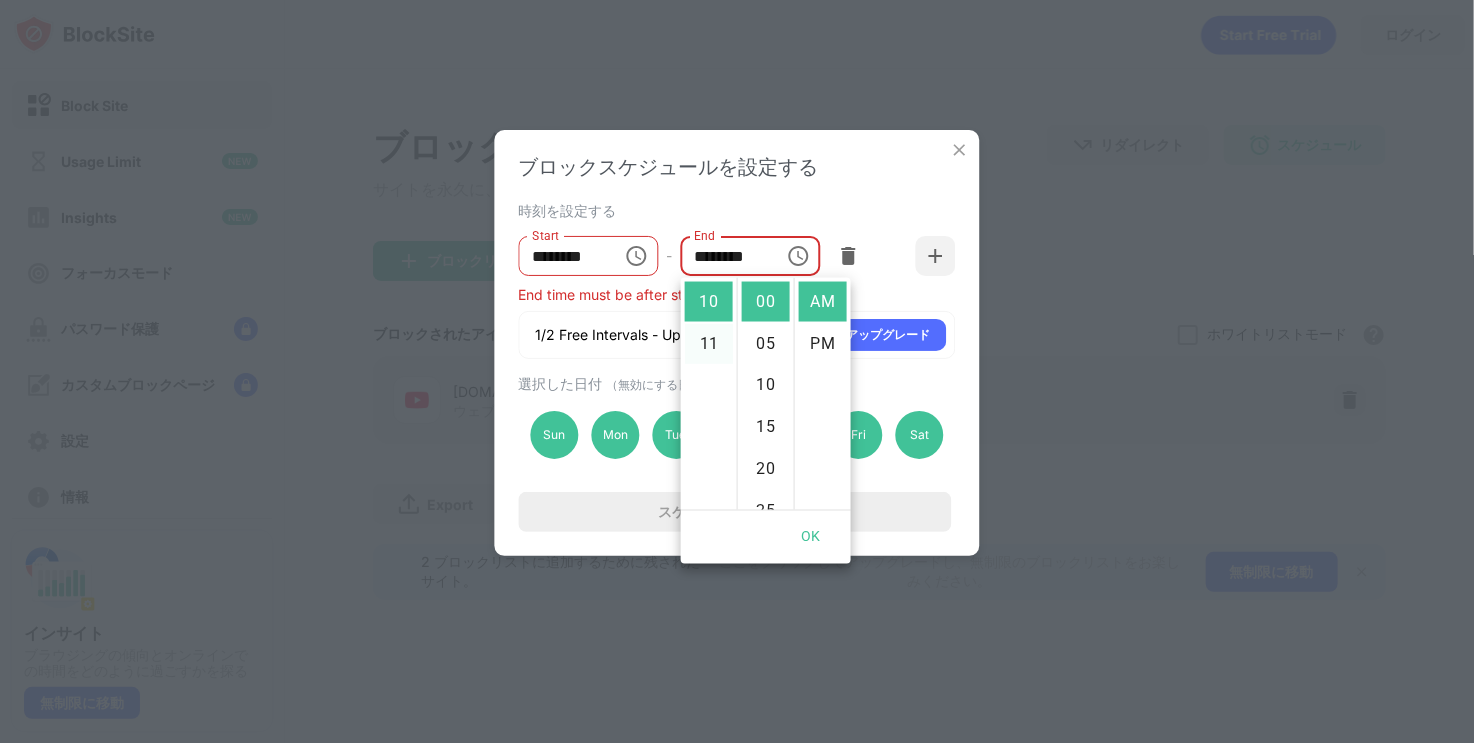 click on "11" at bounding box center (709, 344) 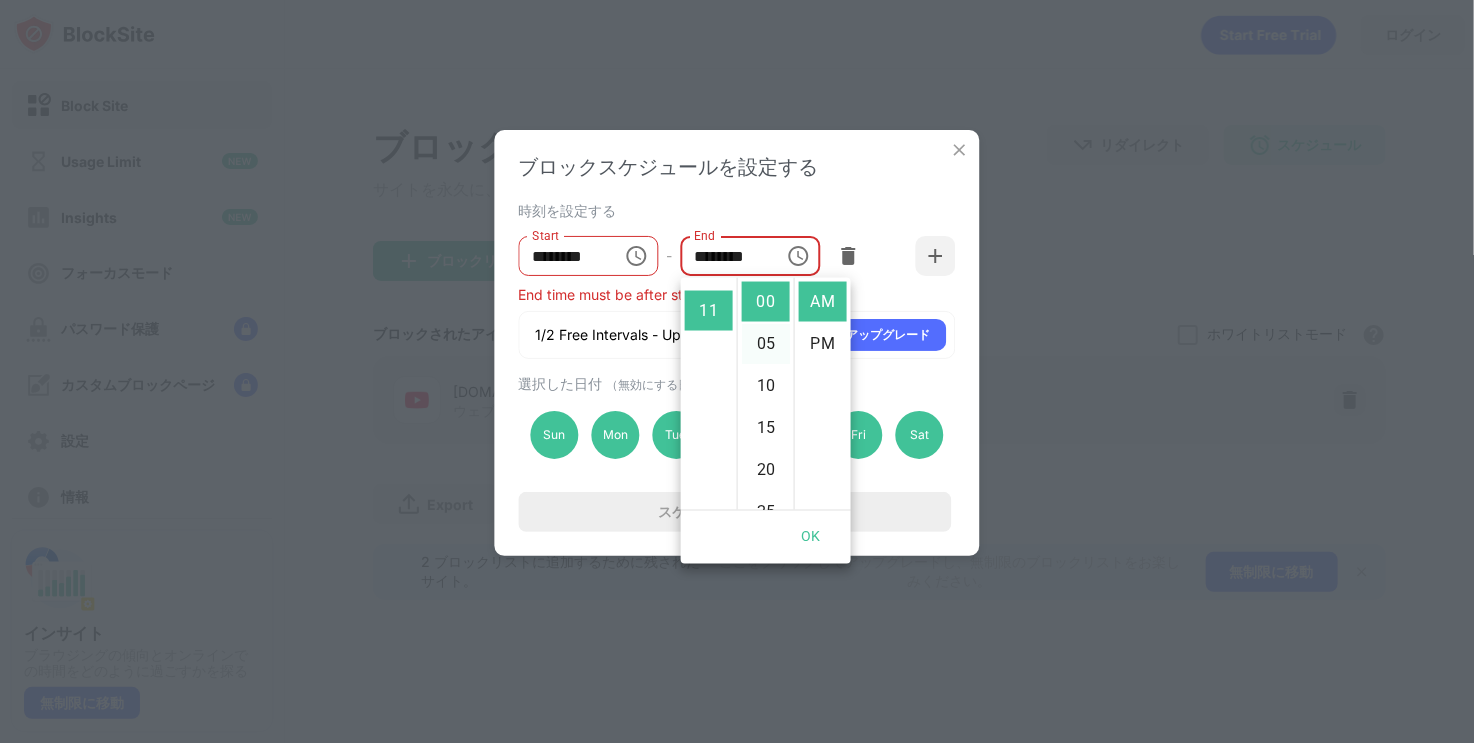 scroll, scrollTop: 462, scrollLeft: 0, axis: vertical 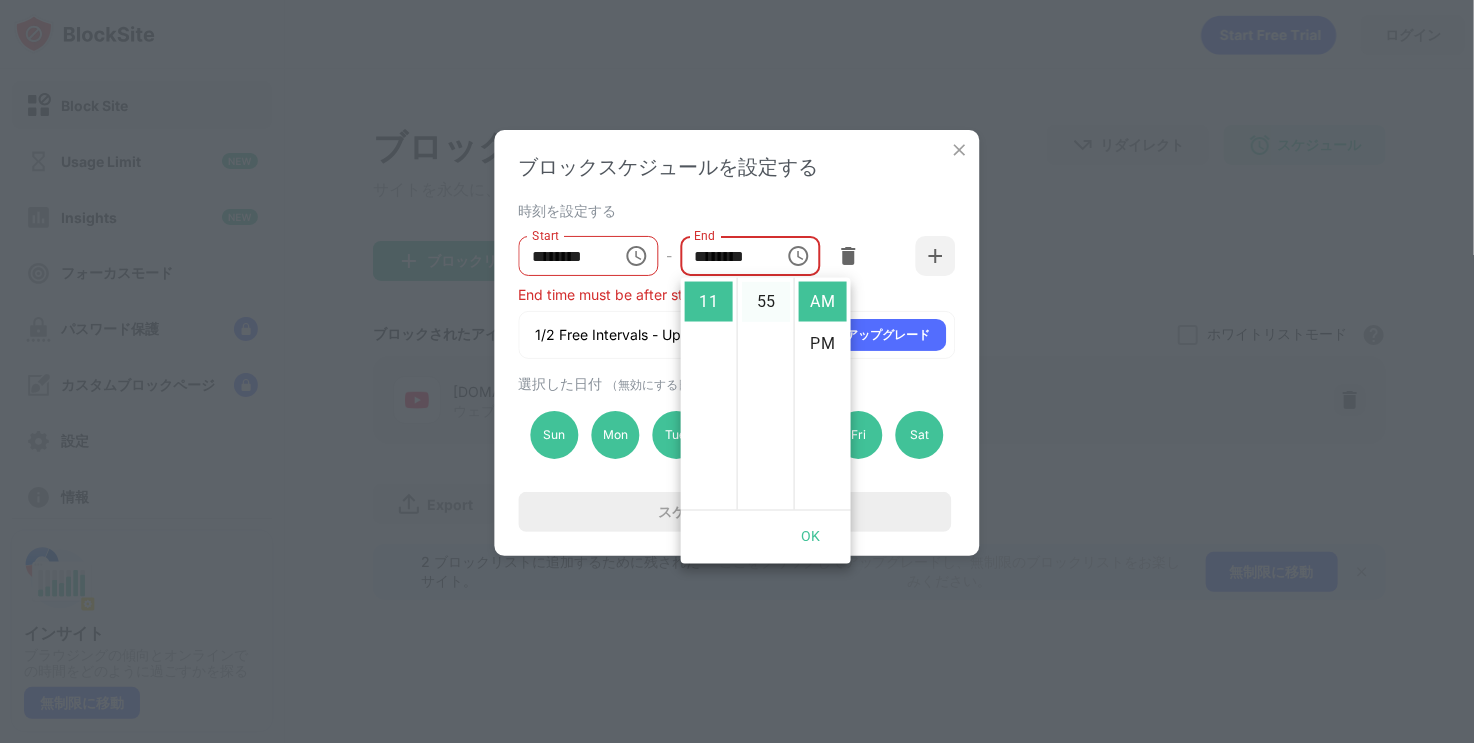 click on "55" at bounding box center (766, 302) 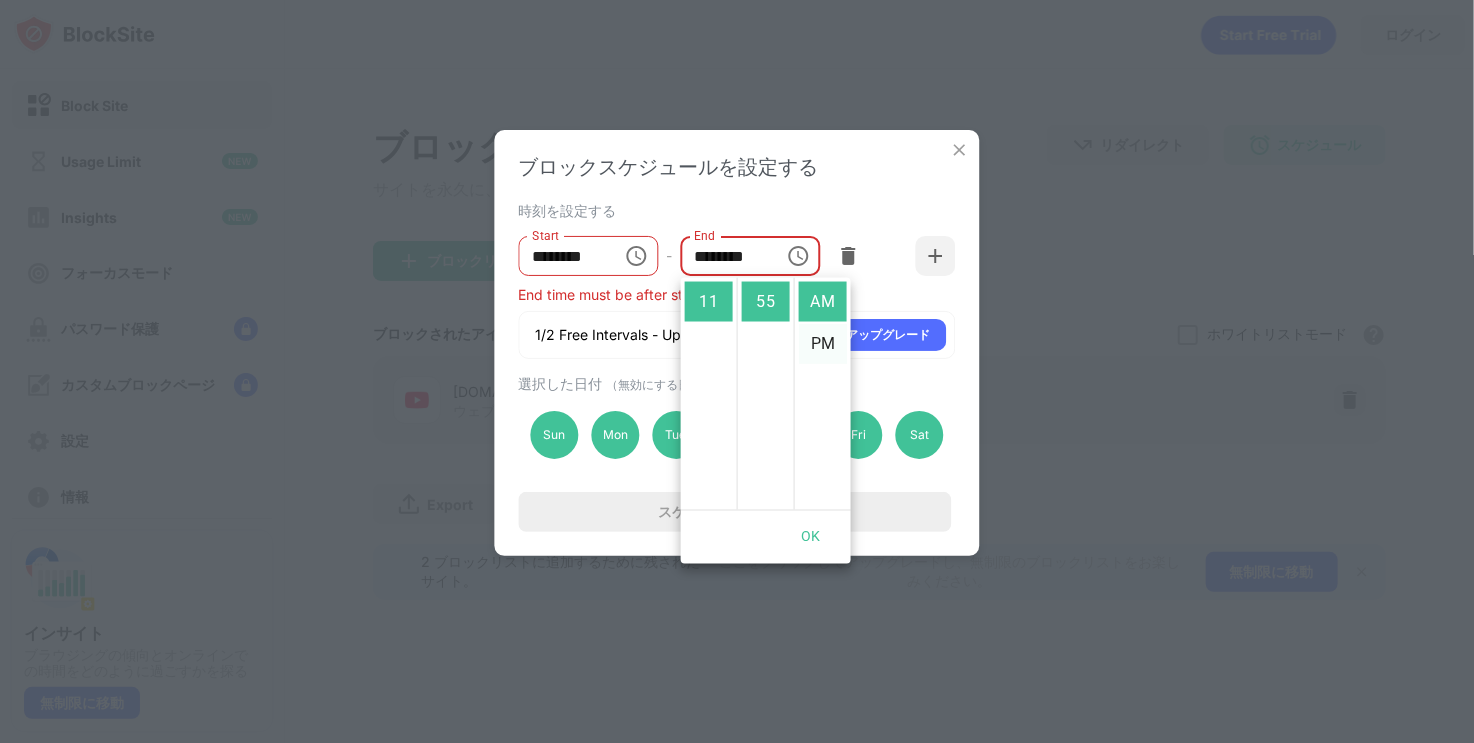 click on "PM" at bounding box center [823, 344] 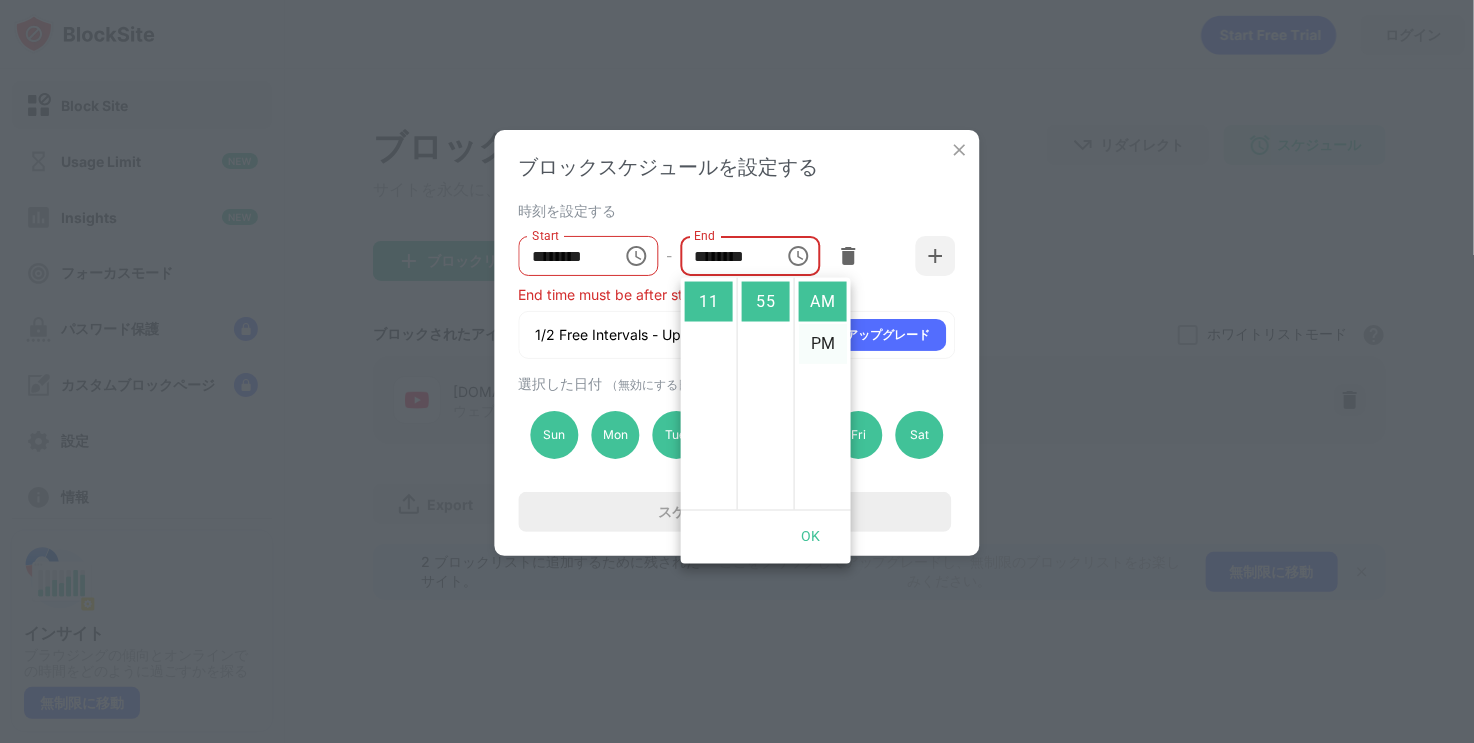 type on "********" 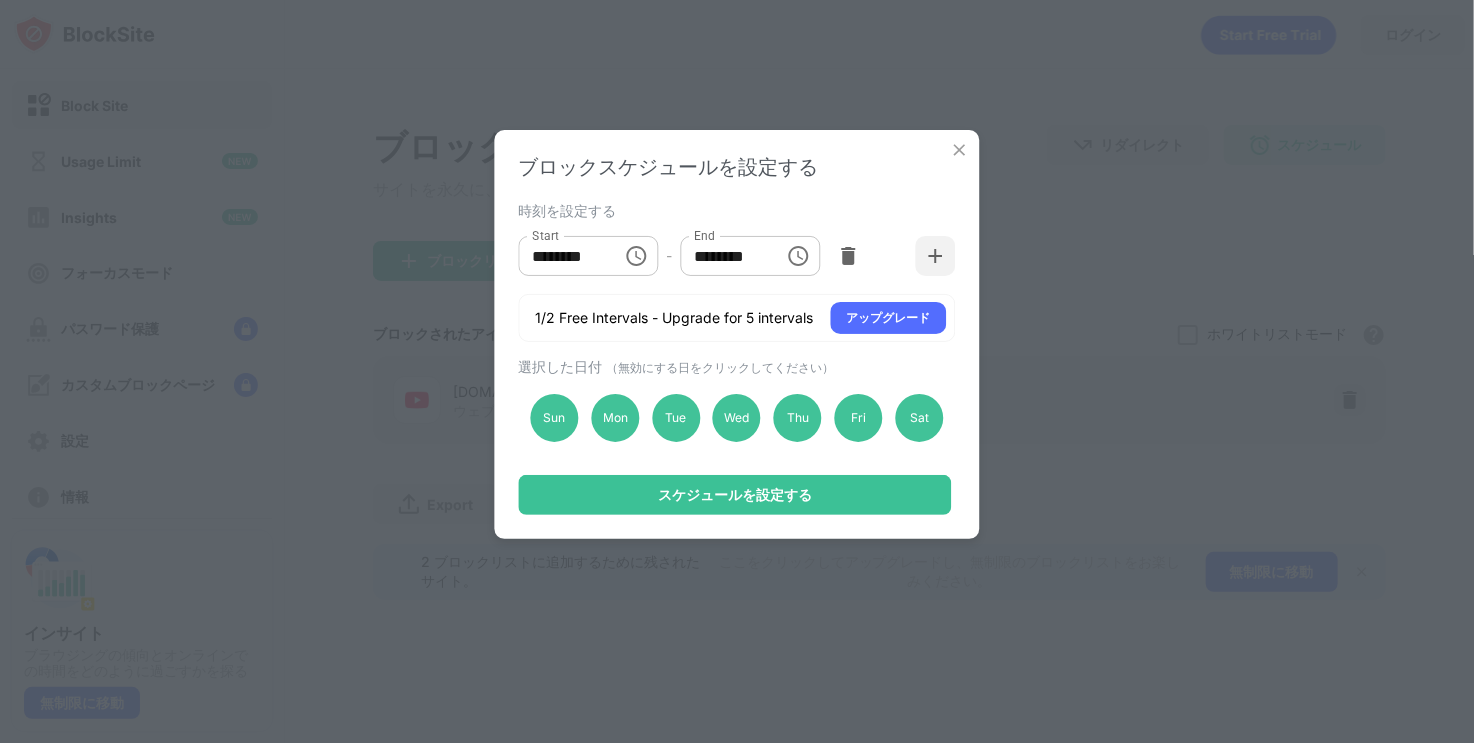 scroll, scrollTop: 42, scrollLeft: 0, axis: vertical 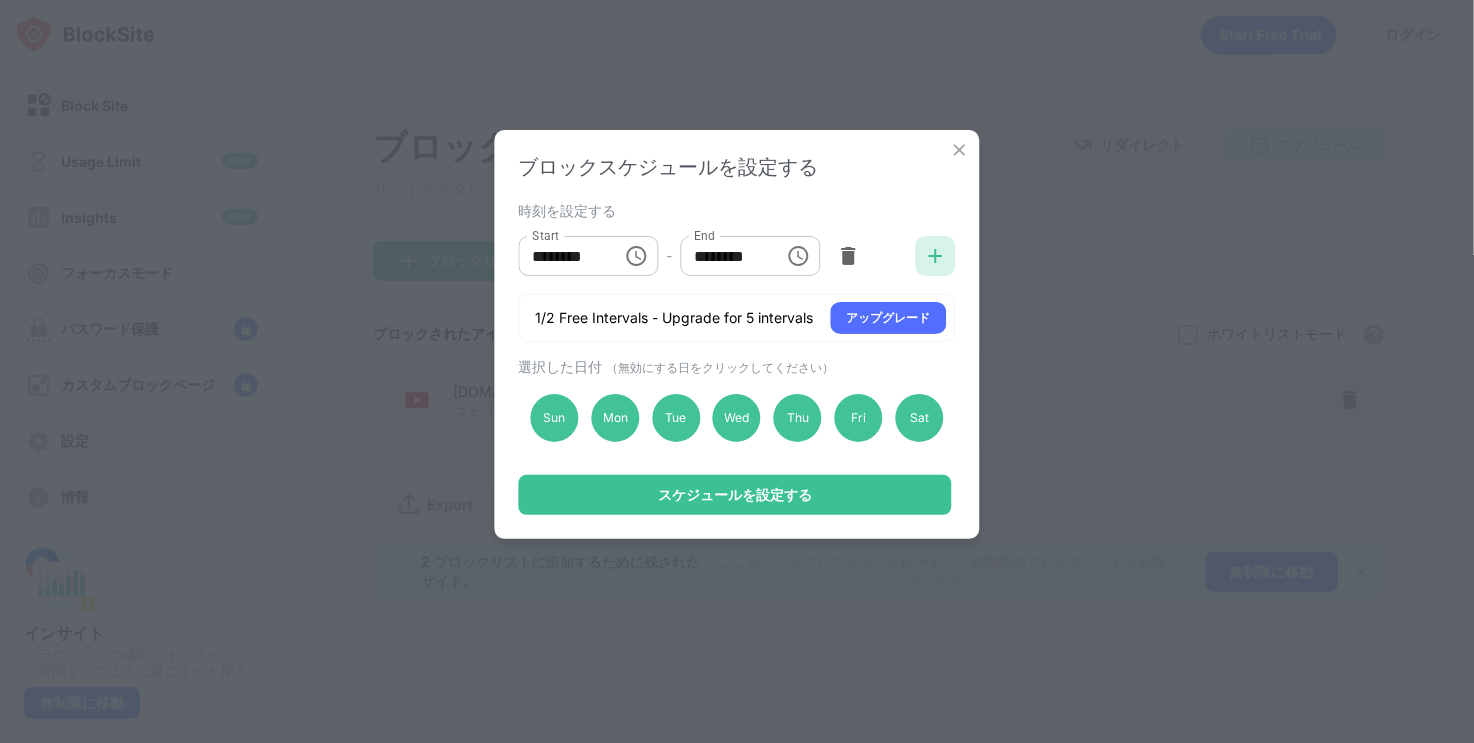 click at bounding box center (936, 256) 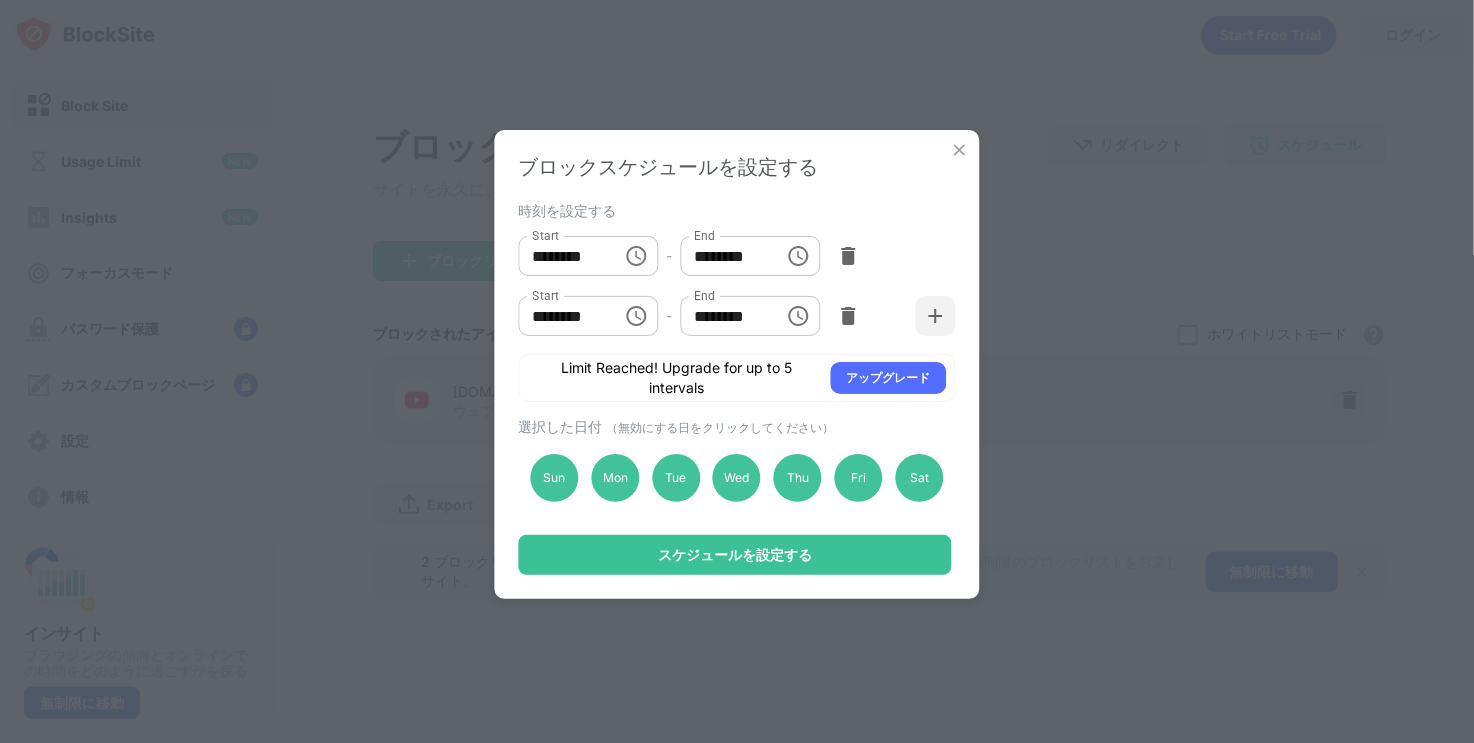 click 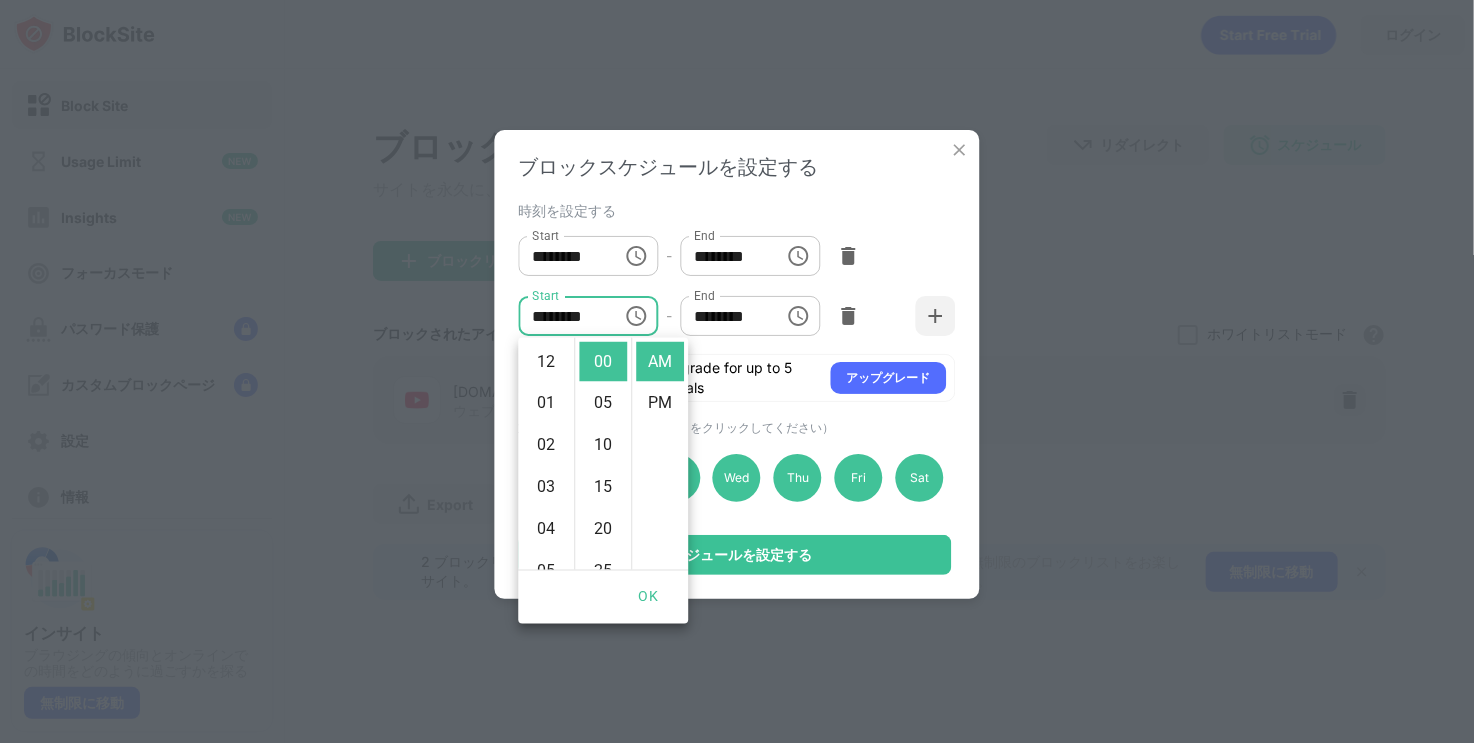 scroll, scrollTop: 420, scrollLeft: 0, axis: vertical 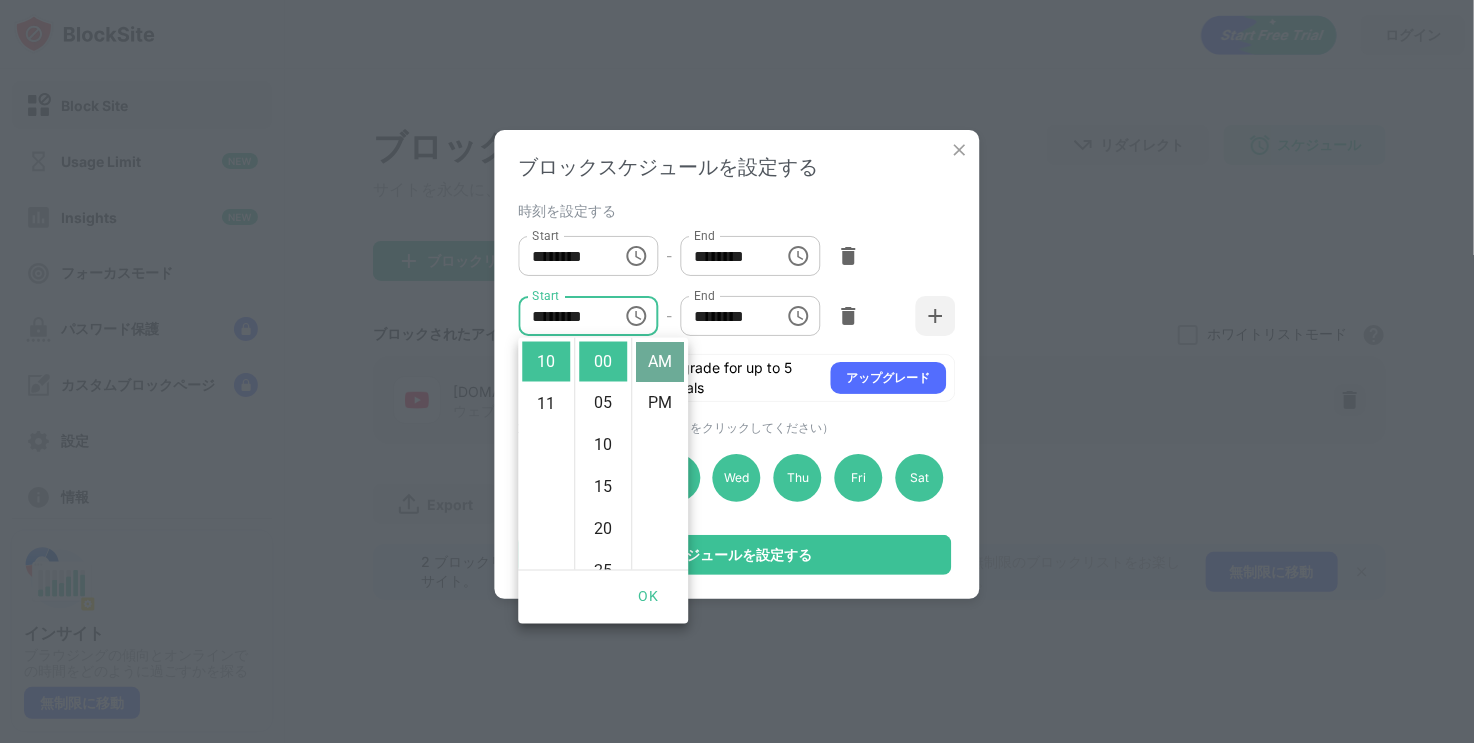 click on "AM" at bounding box center [660, 362] 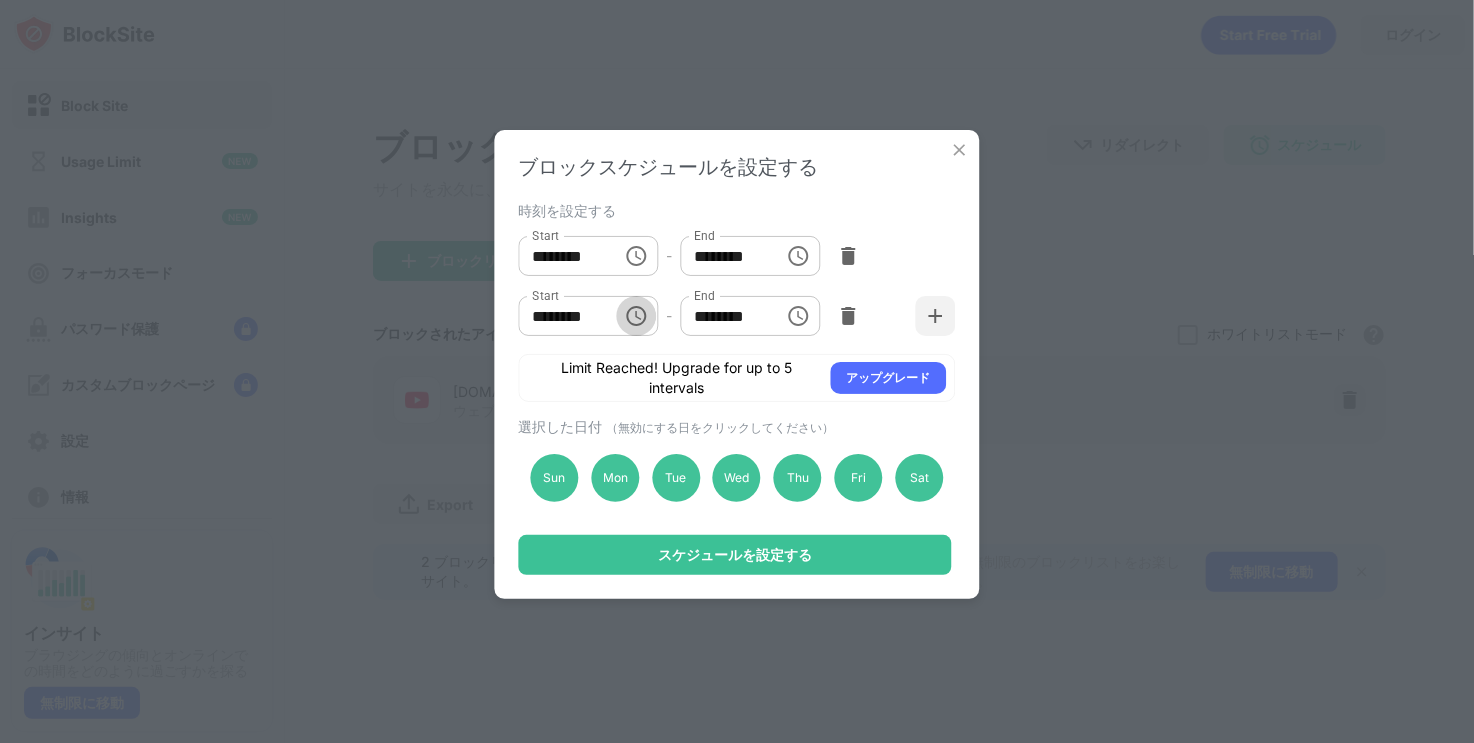 click 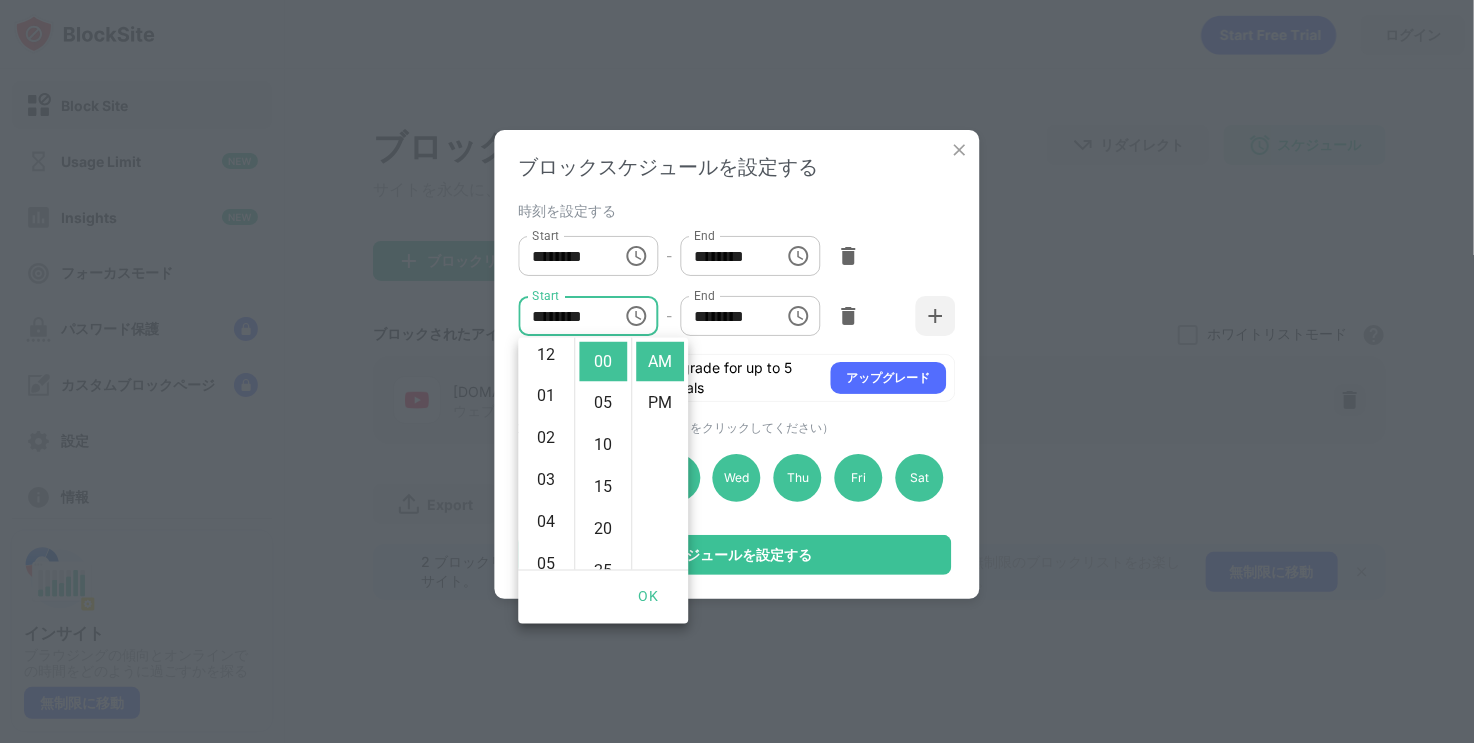 scroll, scrollTop: 0, scrollLeft: 0, axis: both 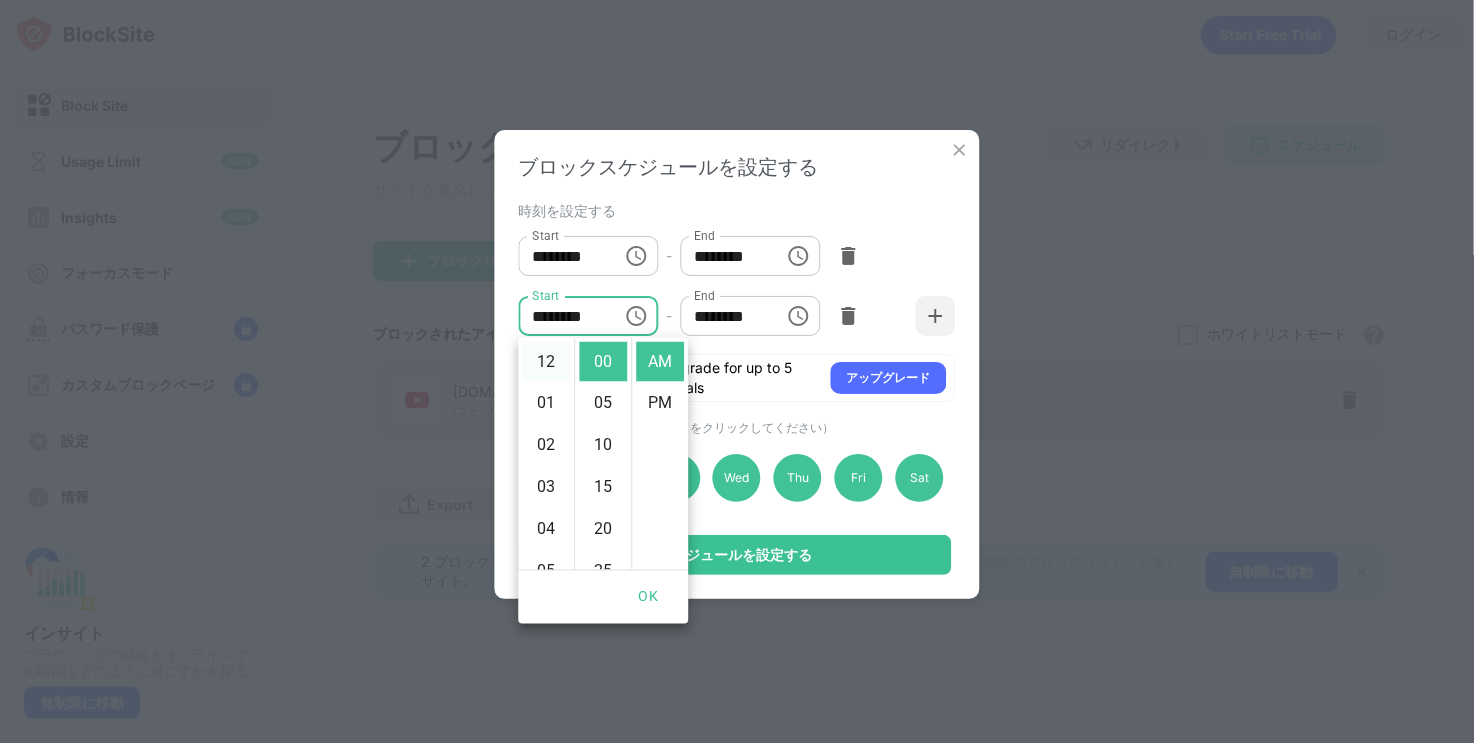 click on "12" at bounding box center (546, 362) 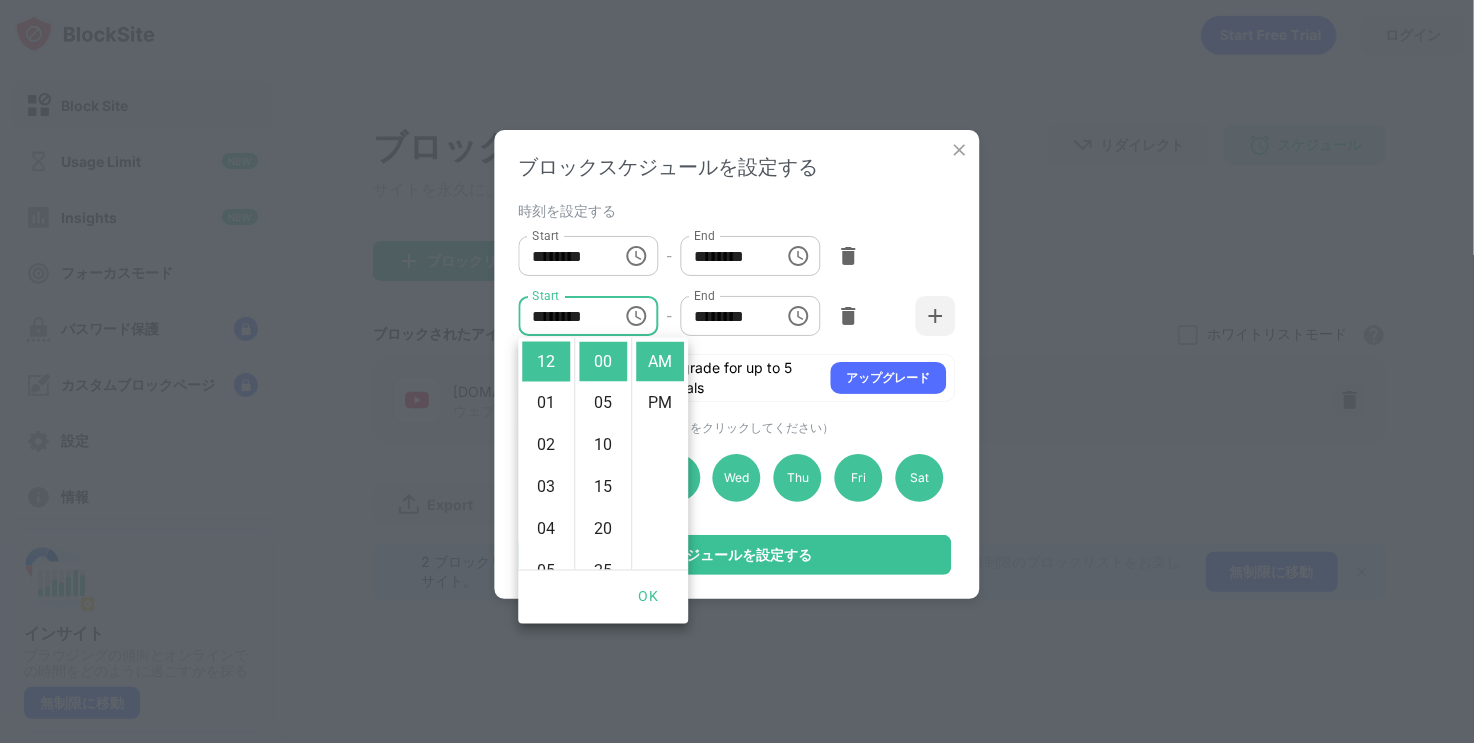 click on "Start ******** Start - End ******** End" at bounding box center (737, 256) 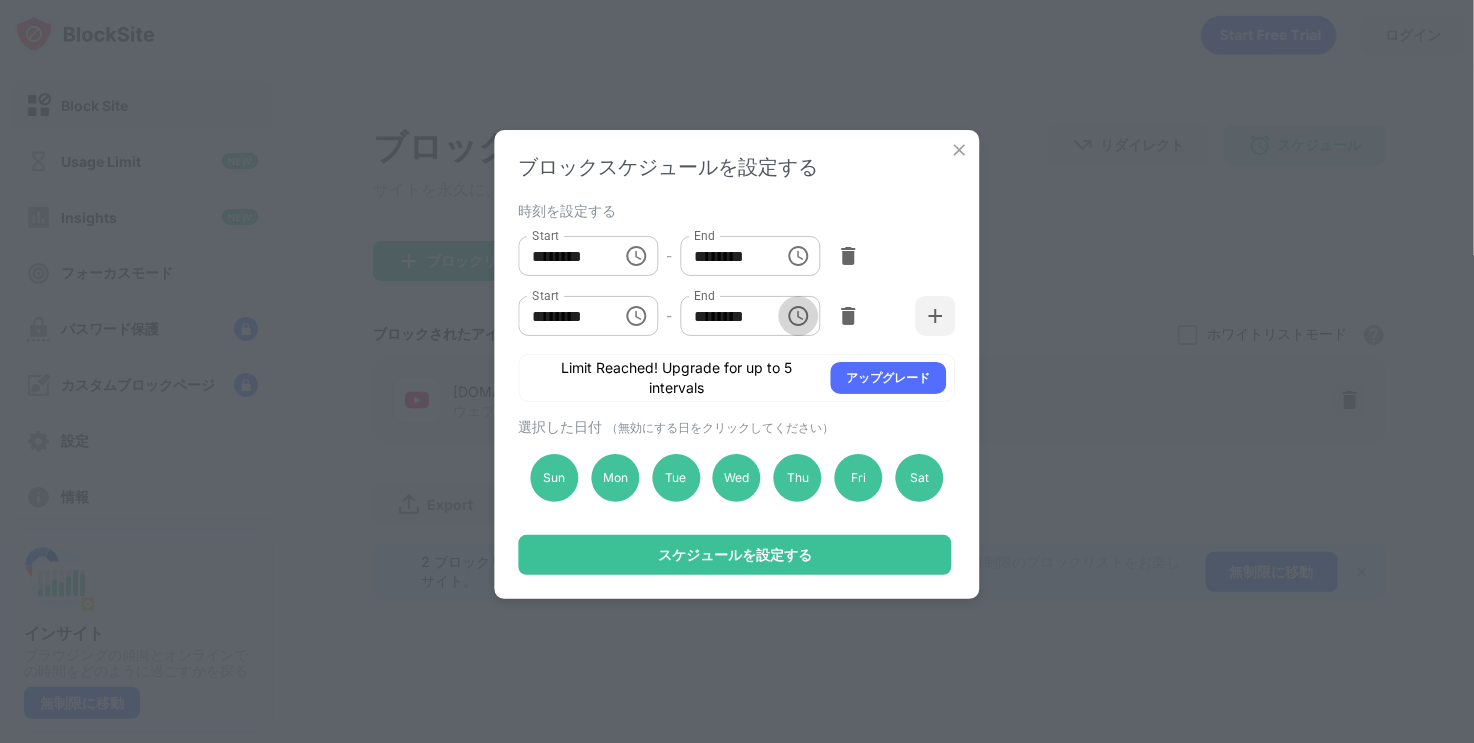 click 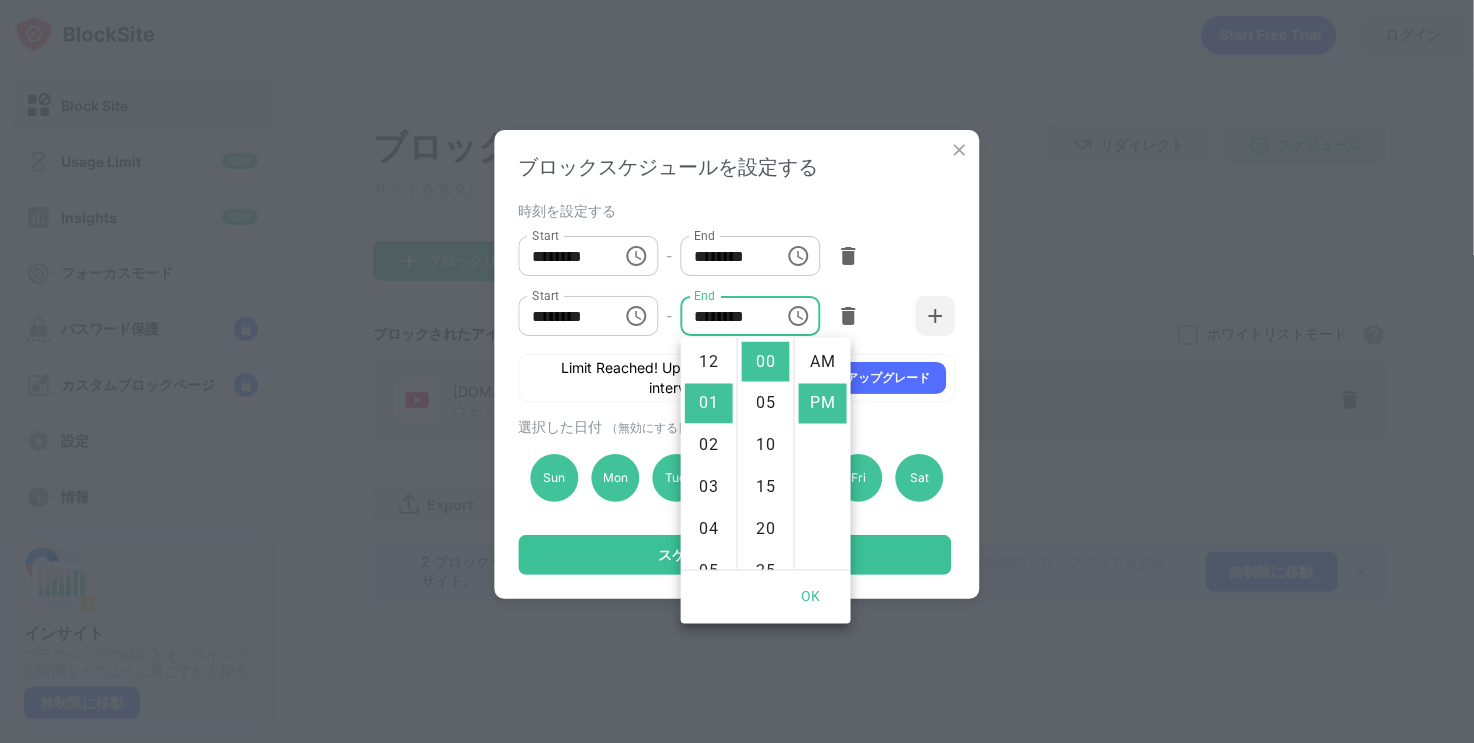scroll, scrollTop: 42, scrollLeft: 0, axis: vertical 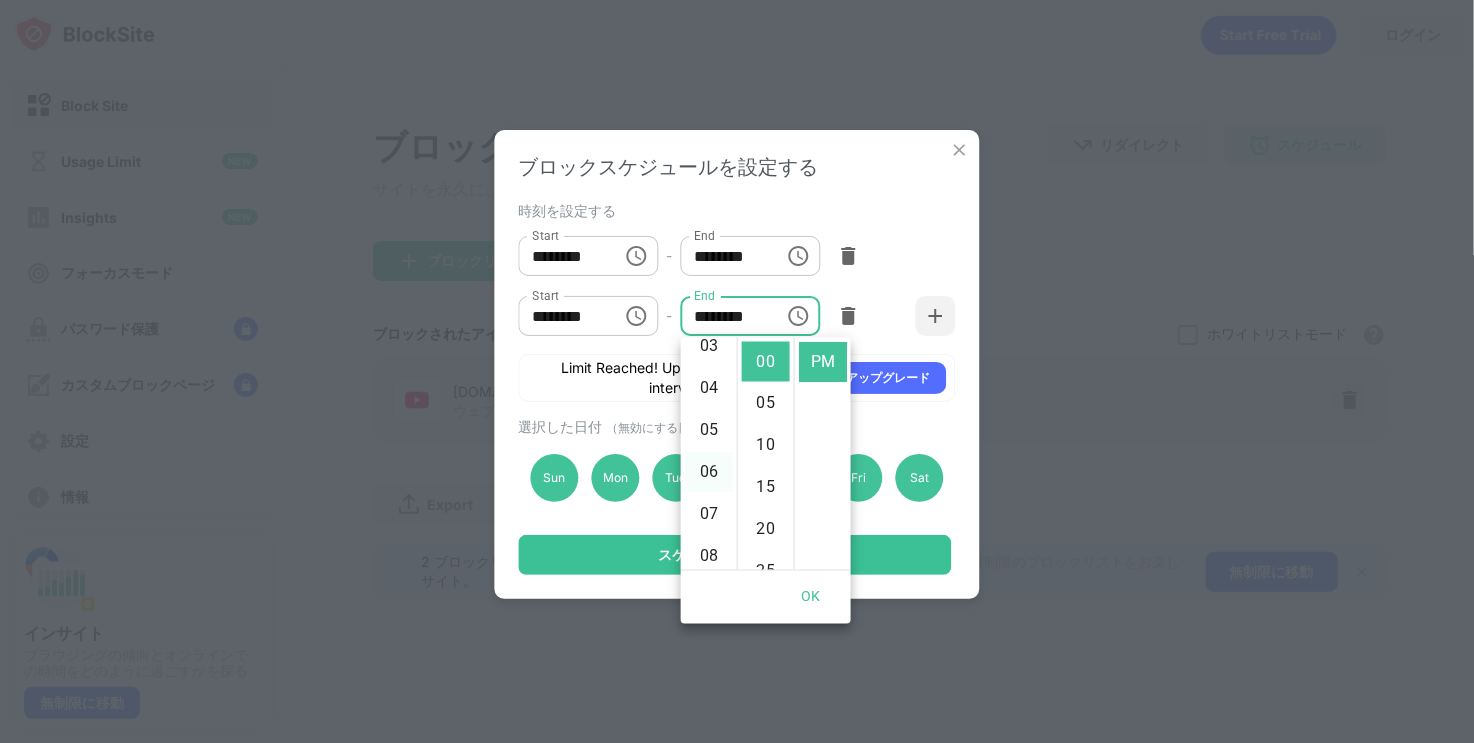 click on "06" at bounding box center (709, 472) 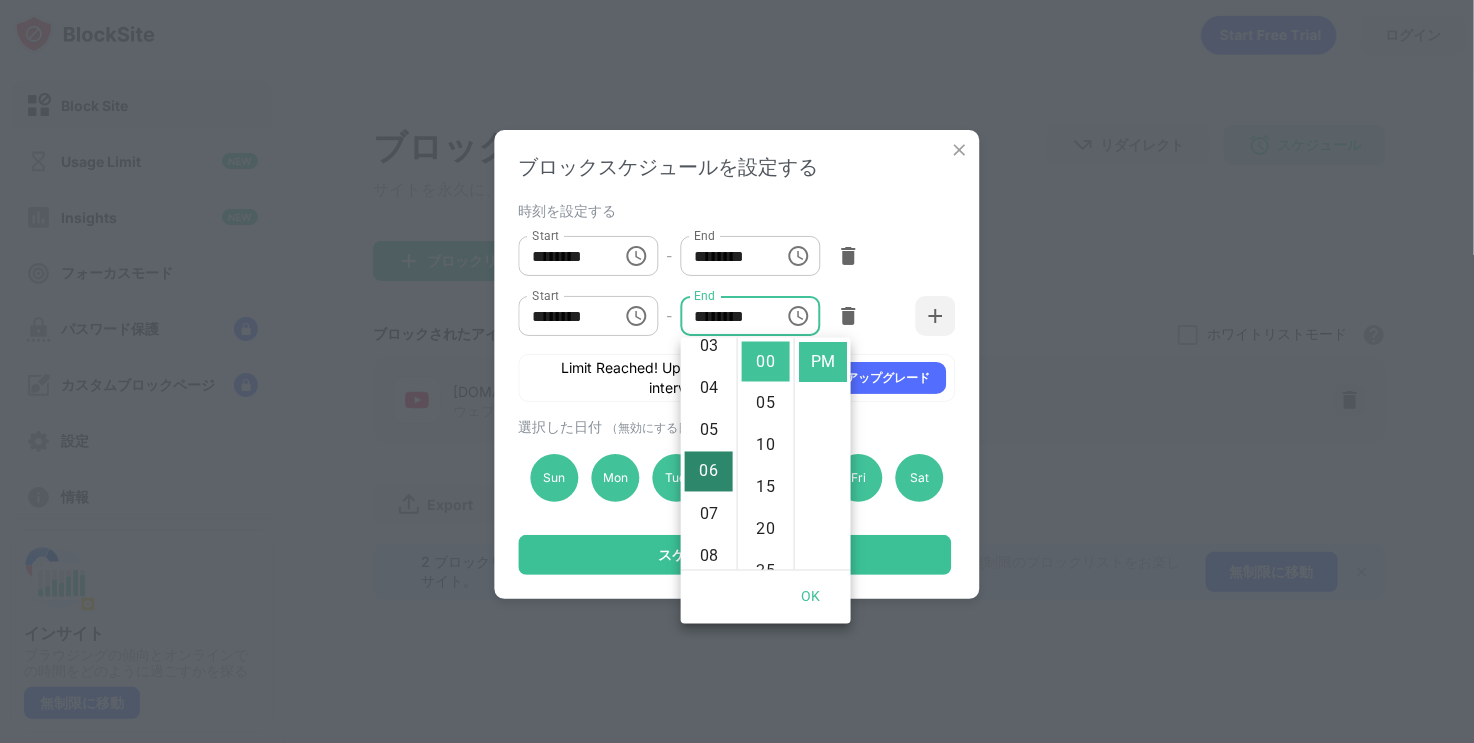 scroll, scrollTop: 252, scrollLeft: 0, axis: vertical 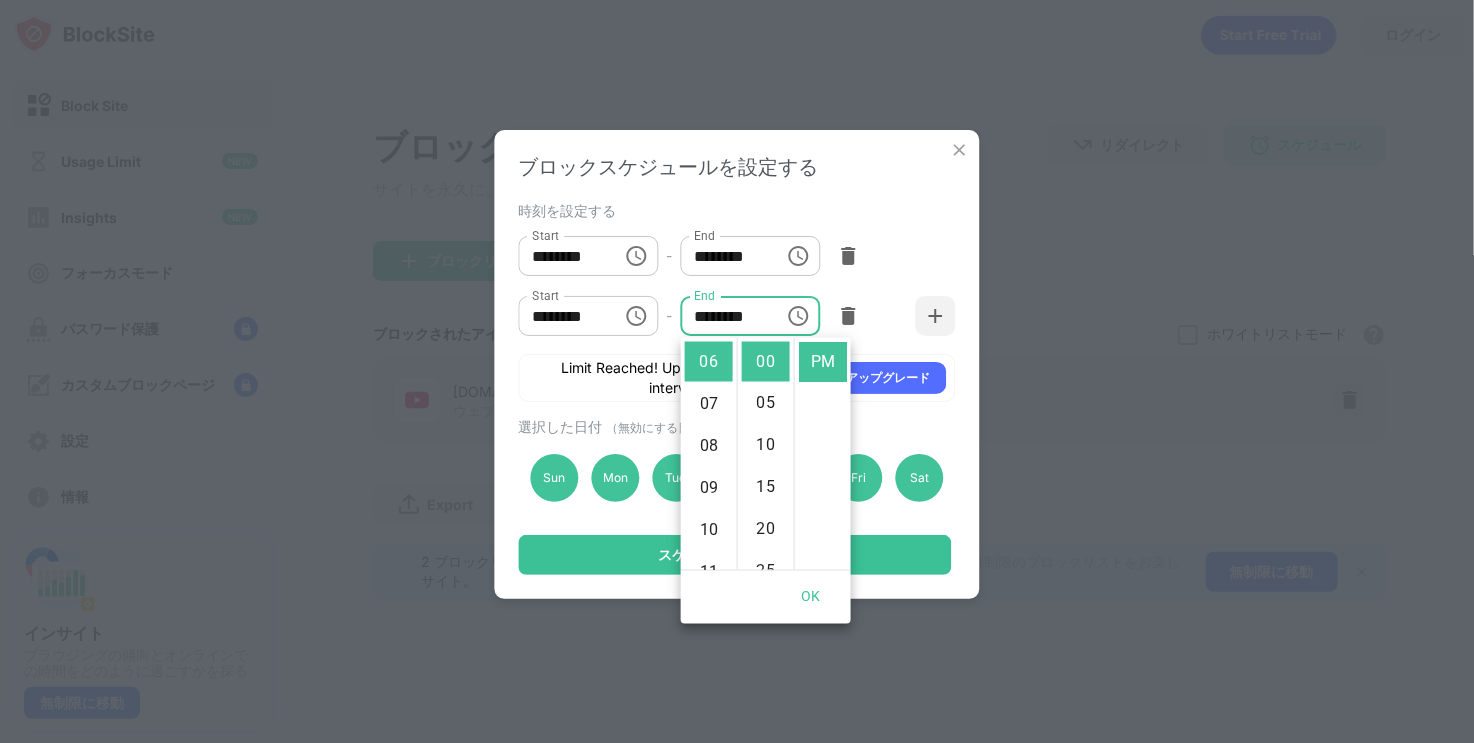 click on "Start ******** Start - End ******** End" at bounding box center (737, 256) 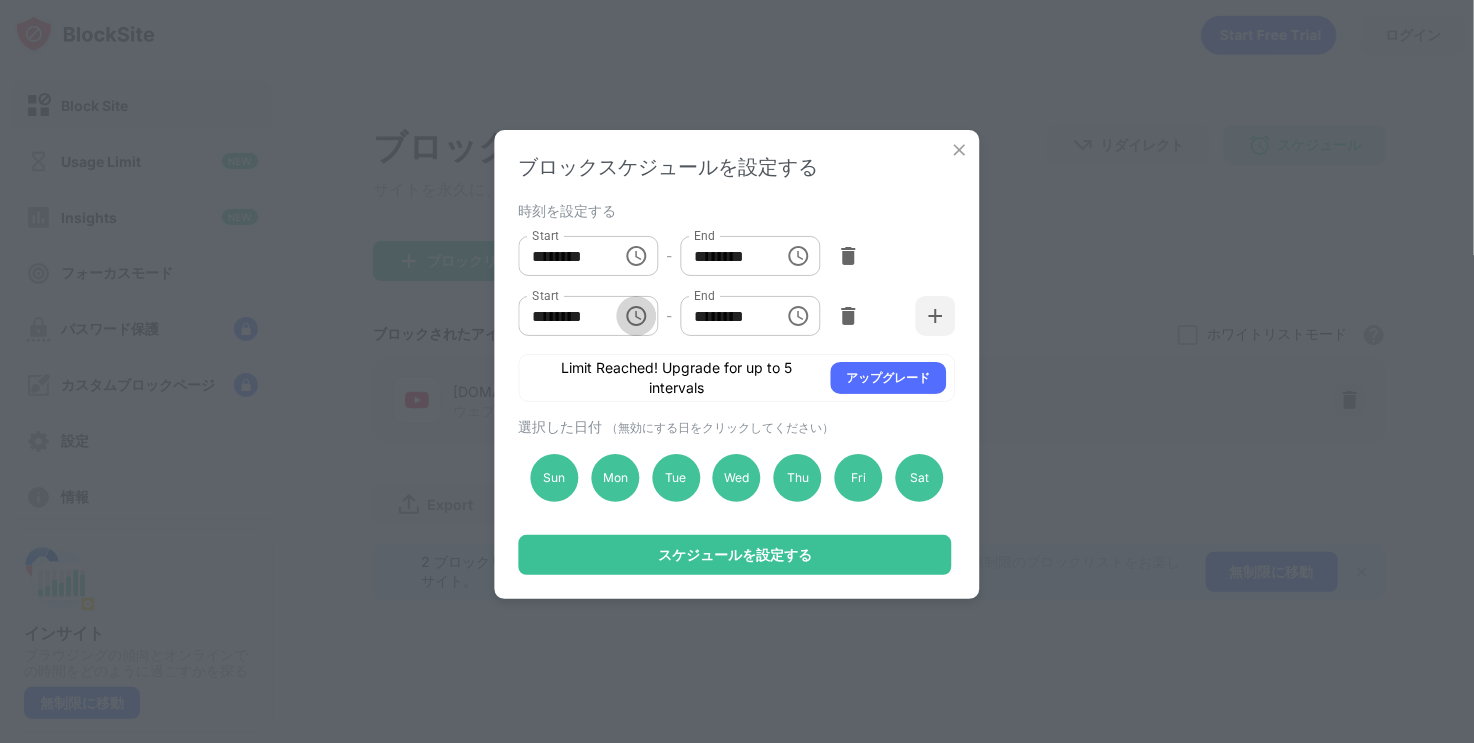 click 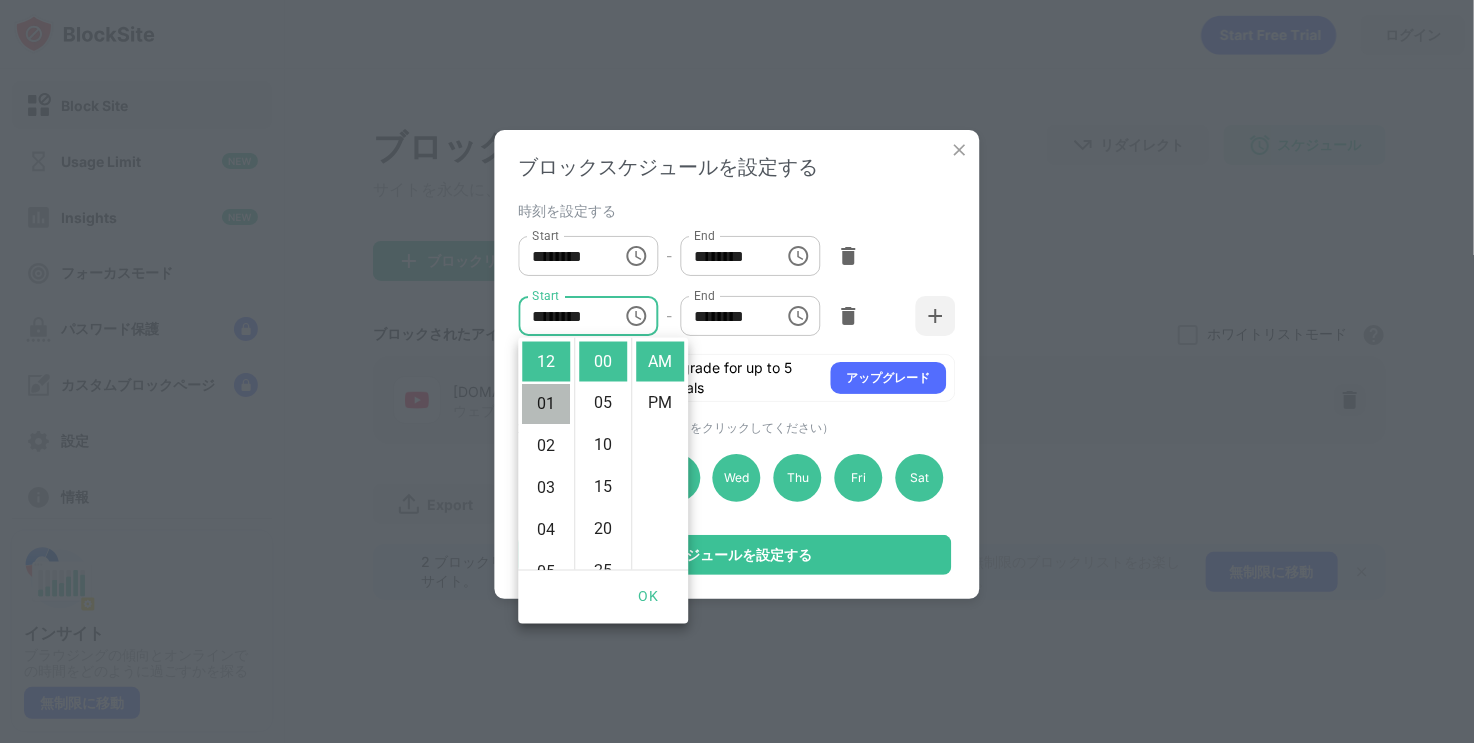 click on "01" at bounding box center [546, 404] 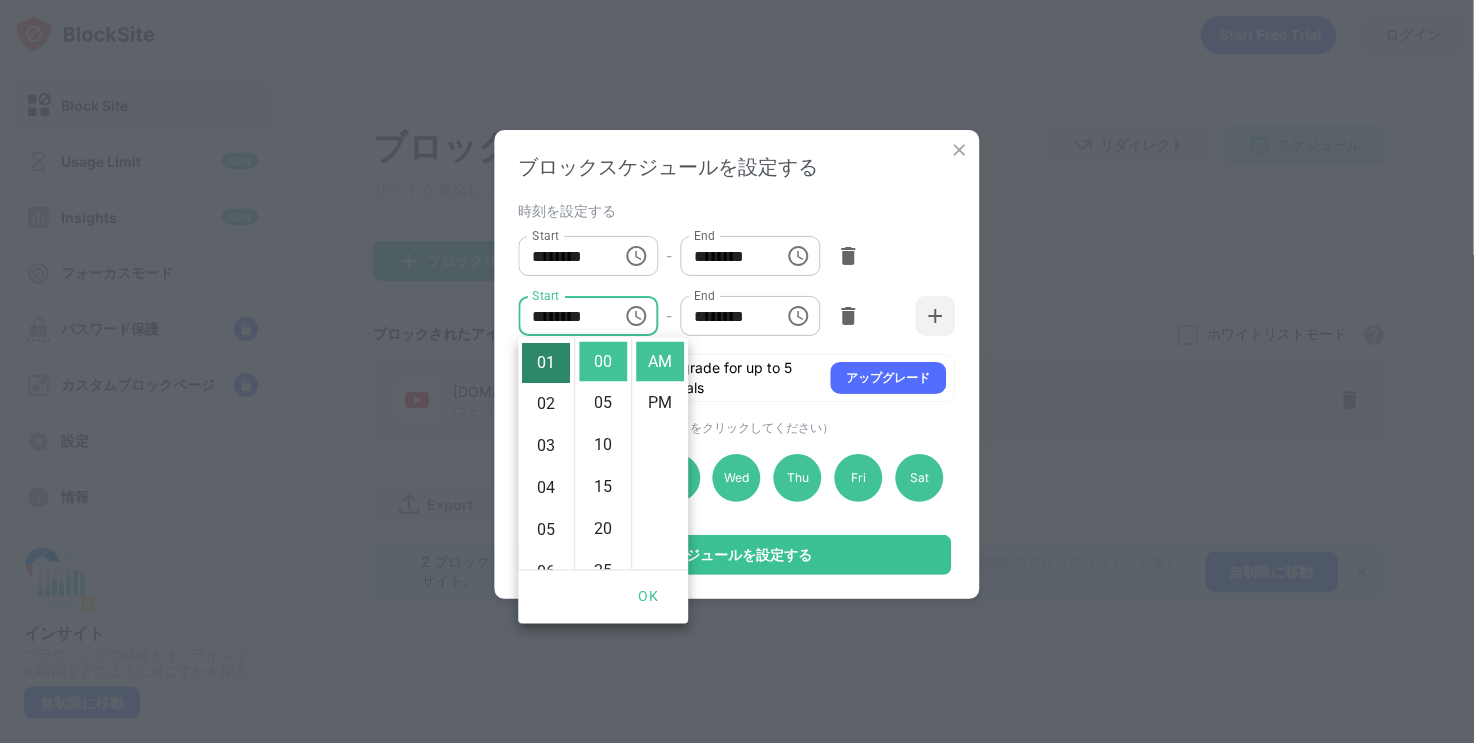 scroll, scrollTop: 42, scrollLeft: 0, axis: vertical 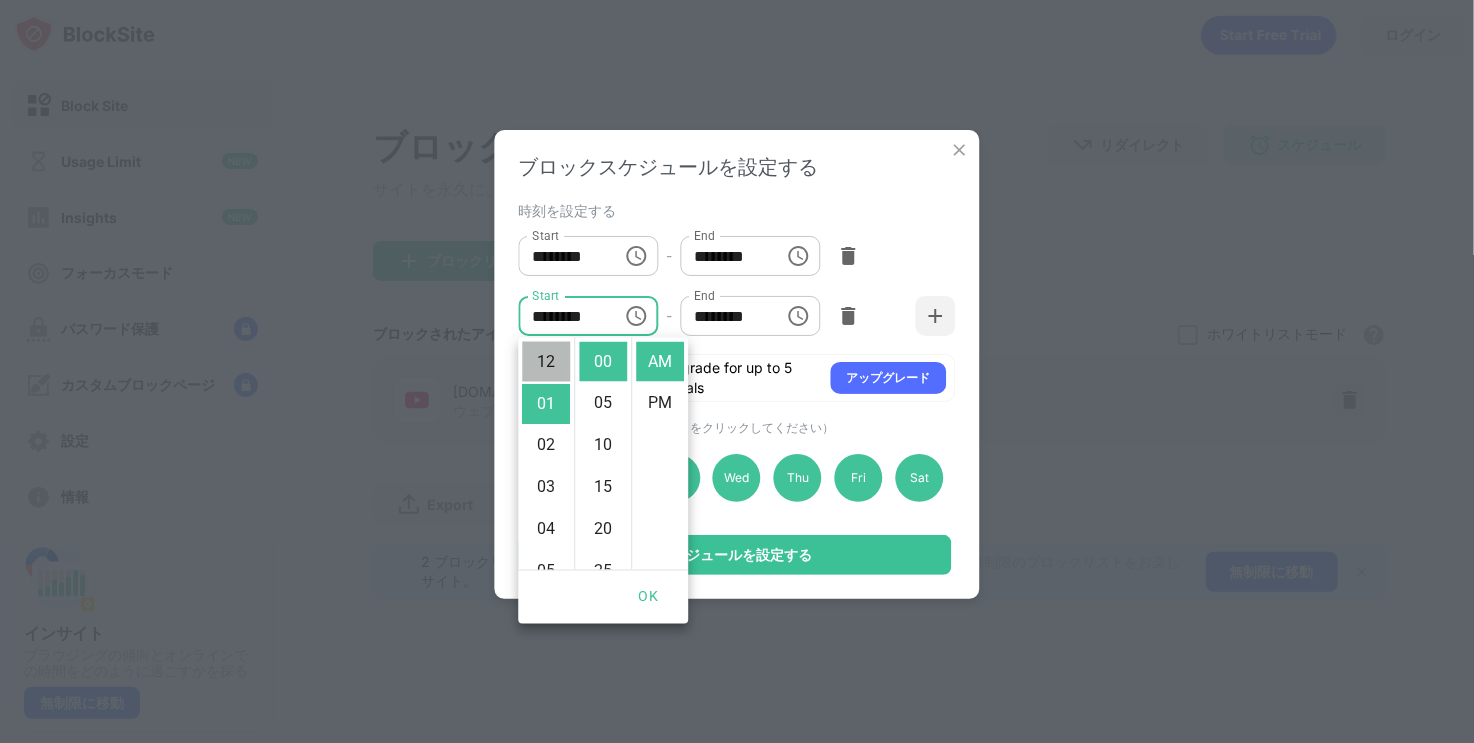 click on "12" at bounding box center [546, 362] 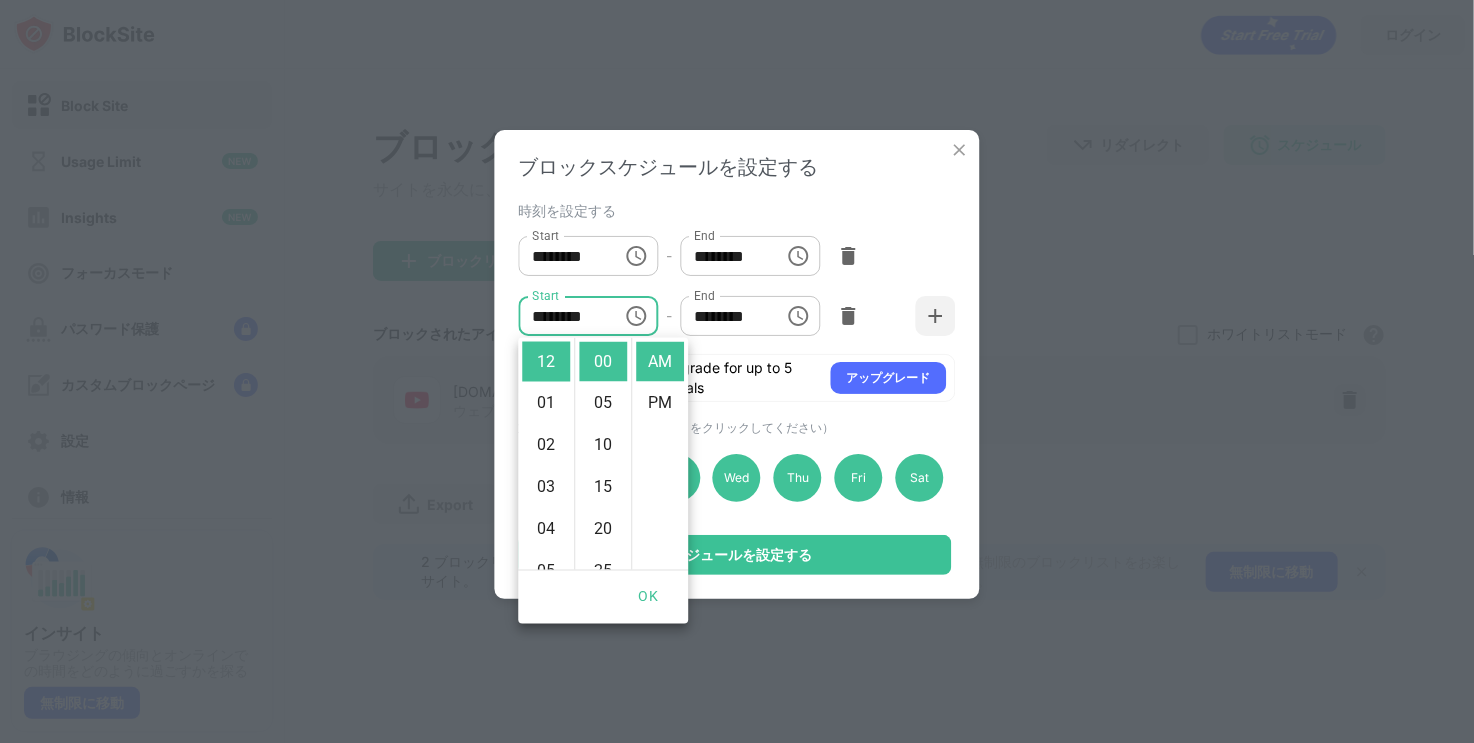 click on "時刻を設定する" at bounding box center (735, 210) 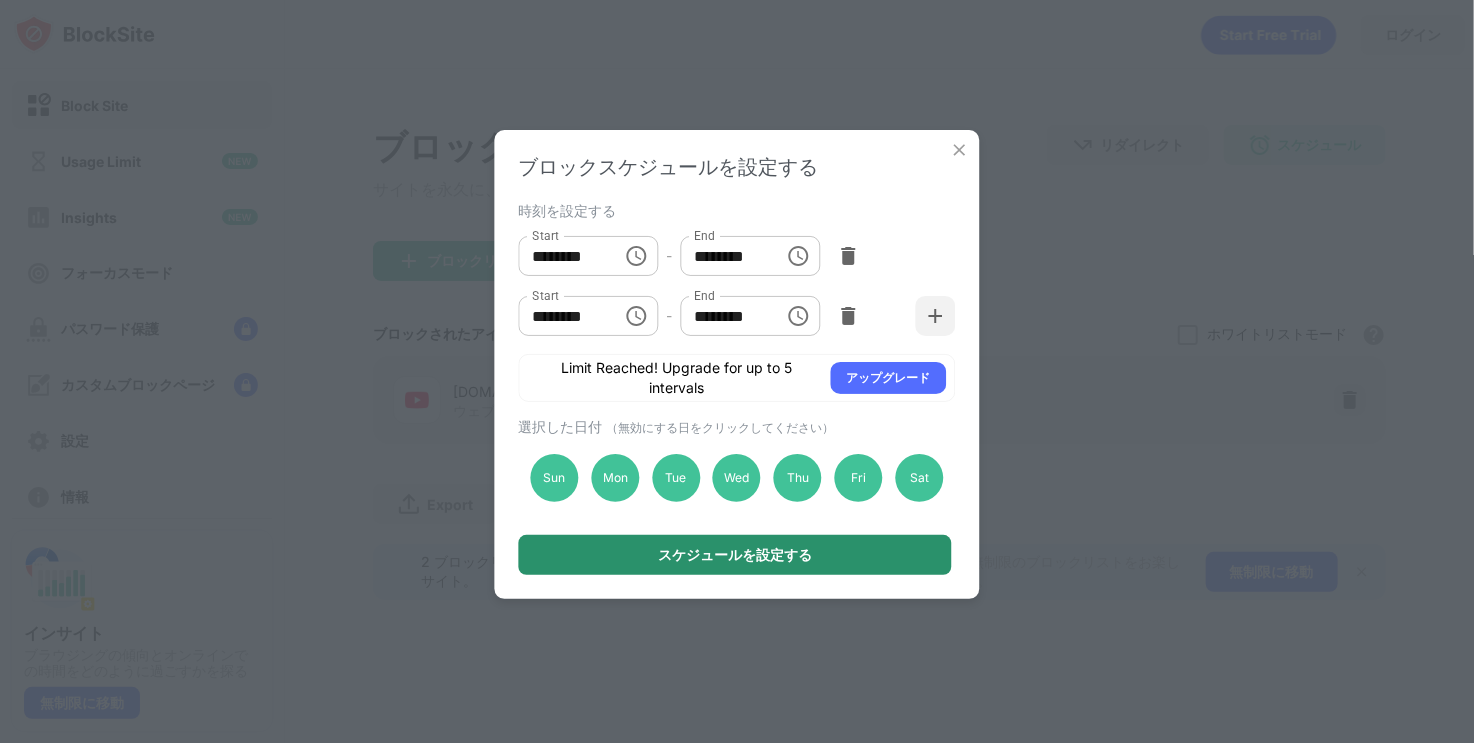 click on "スケジュールを設定する" at bounding box center [735, 555] 